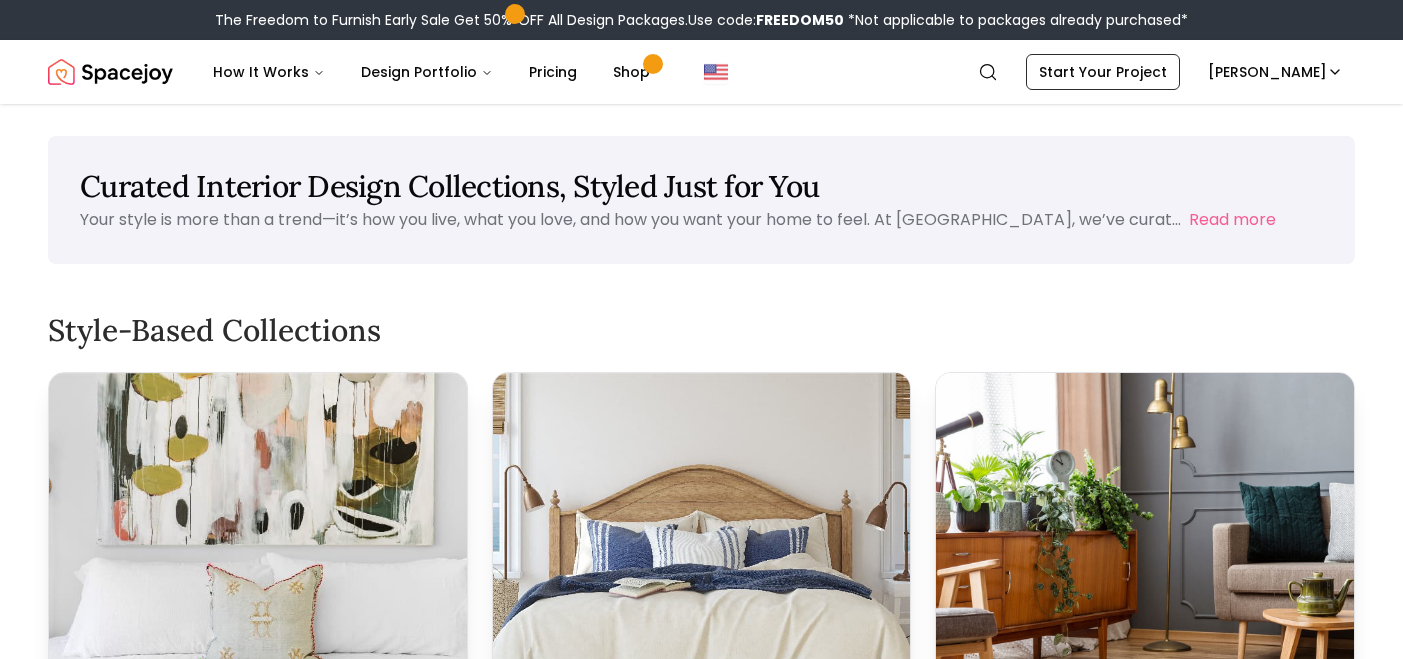 scroll, scrollTop: 0, scrollLeft: 0, axis: both 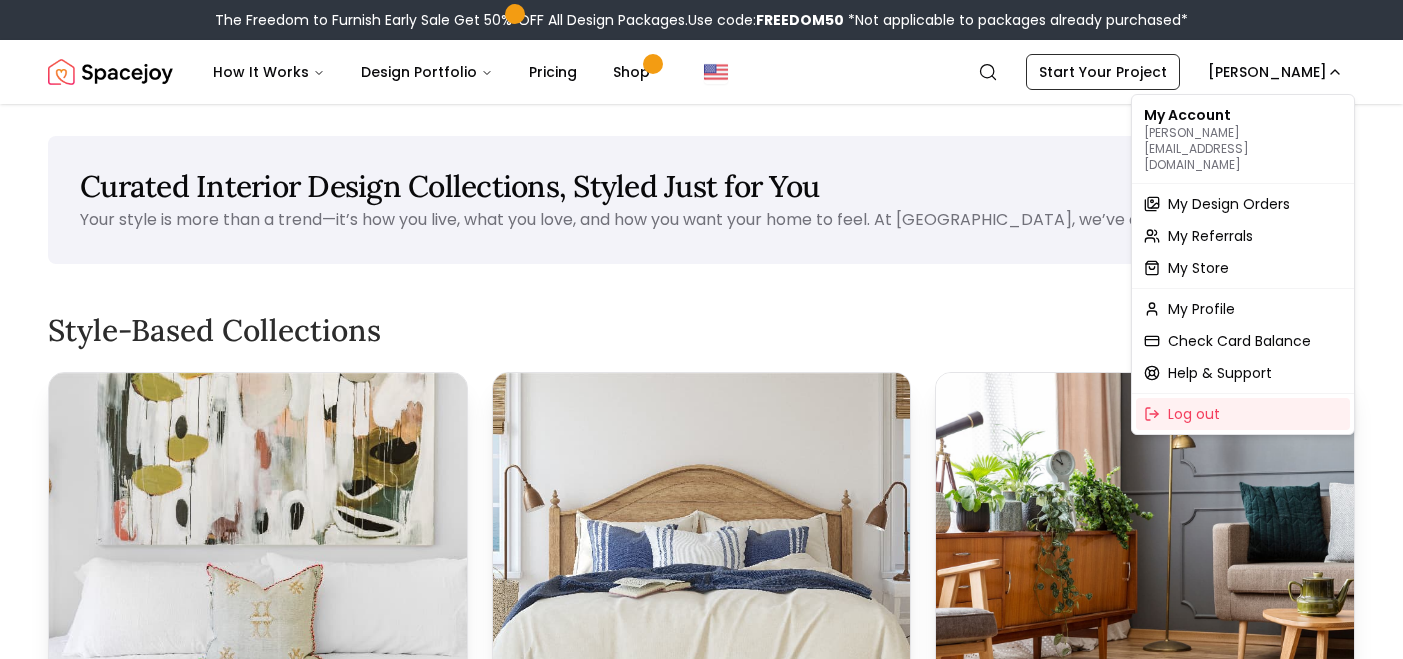 click on "The Freedom to Furnish Early Sale Get 50% OFF All Design Packages.  Use code:  FREEDOM50   *Not applicable to packages already purchased* Spacejoy How It Works   Design Portfolio   Pricing Shop Search Start Your Project   [PERSON_NAME] Curated Interior Design Collections, Styled Just for You Your style is more than a trend—it’s how you live, what you love, and how you want your home to feel. At [GEOGRAPHIC_DATA], we’ve curat... Read more Style-Based Collections Modern Minimalist Clean lines, soft neutrals, and intentional design. This collection brings calm and clarity to every space. View Collection Coastal & Beach-Inspired Spaces Light [PERSON_NAME], breezy textiles, and beach-inspired tones—this look feels like a vacation at home. View Collection Mid-Century Modern Looks Organic shapes, bold accents, and nostalgic charm meet in this cozy, timeless collection. View Collection Boho Comfort A curated mix of textures, layers, and global influences that make your space feel lived-in and loved. View Collection Read more" at bounding box center (701, 10489) 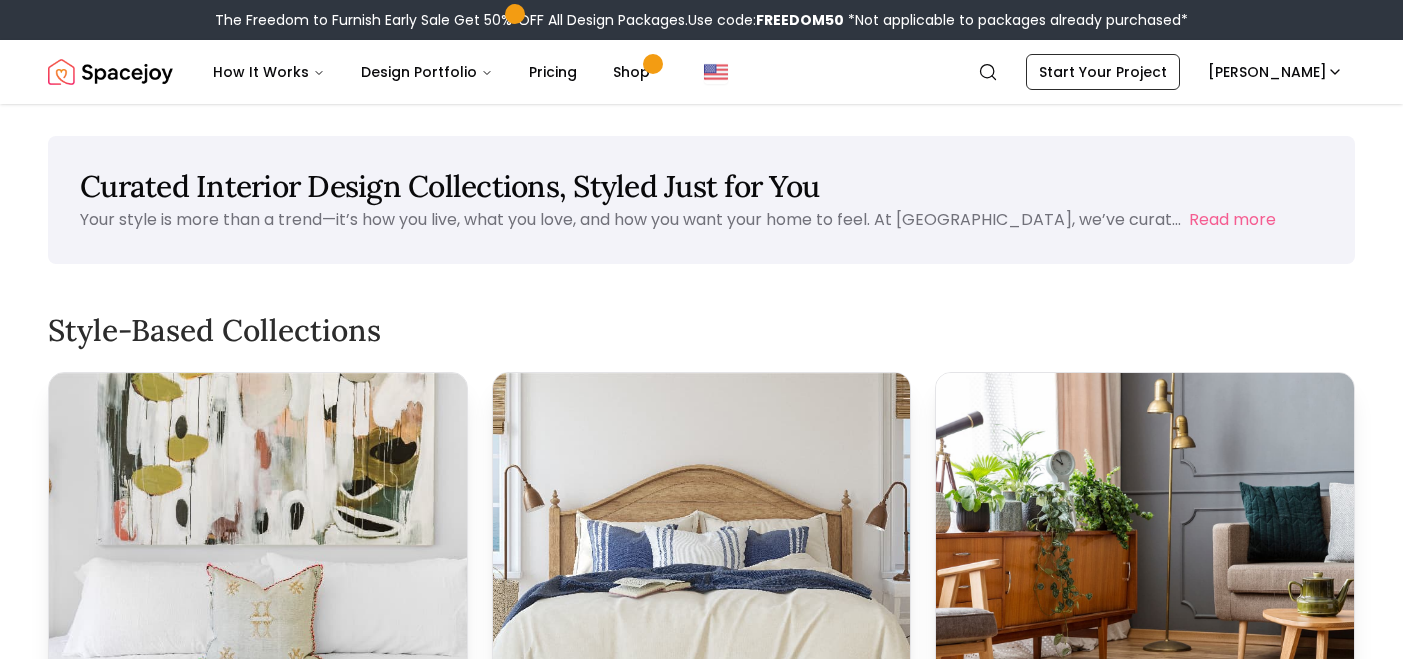 click on "The Freedom to Furnish Early Sale Get 50% OFF All Design Packages.  Use code:  FREEDOM50   *Not applicable to packages already purchased* Spacejoy How It Works   Design Portfolio   Pricing Shop Search Start Your Project   [PERSON_NAME] Curated Interior Design Collections, Styled Just for You Your style is more than a trend—it’s how you live, what you love, and how you want your home to feel. At [GEOGRAPHIC_DATA], we’ve curat... Read more Style-Based Collections Modern Minimalist Clean lines, soft neutrals, and intentional design. This collection brings calm and clarity to every space. View Collection Coastal & Beach-Inspired Spaces Light [PERSON_NAME], breezy textiles, and beach-inspired tones—this look feels like a vacation at home. View Collection Mid-Century Modern Looks Organic shapes, bold accents, and nostalgic charm meet in this cozy, timeless collection. View Collection Boho Comfort A curated mix of textures, layers, and global influences that make your space feel lived-in and loved. View Collection Read more" at bounding box center (701, 10489) 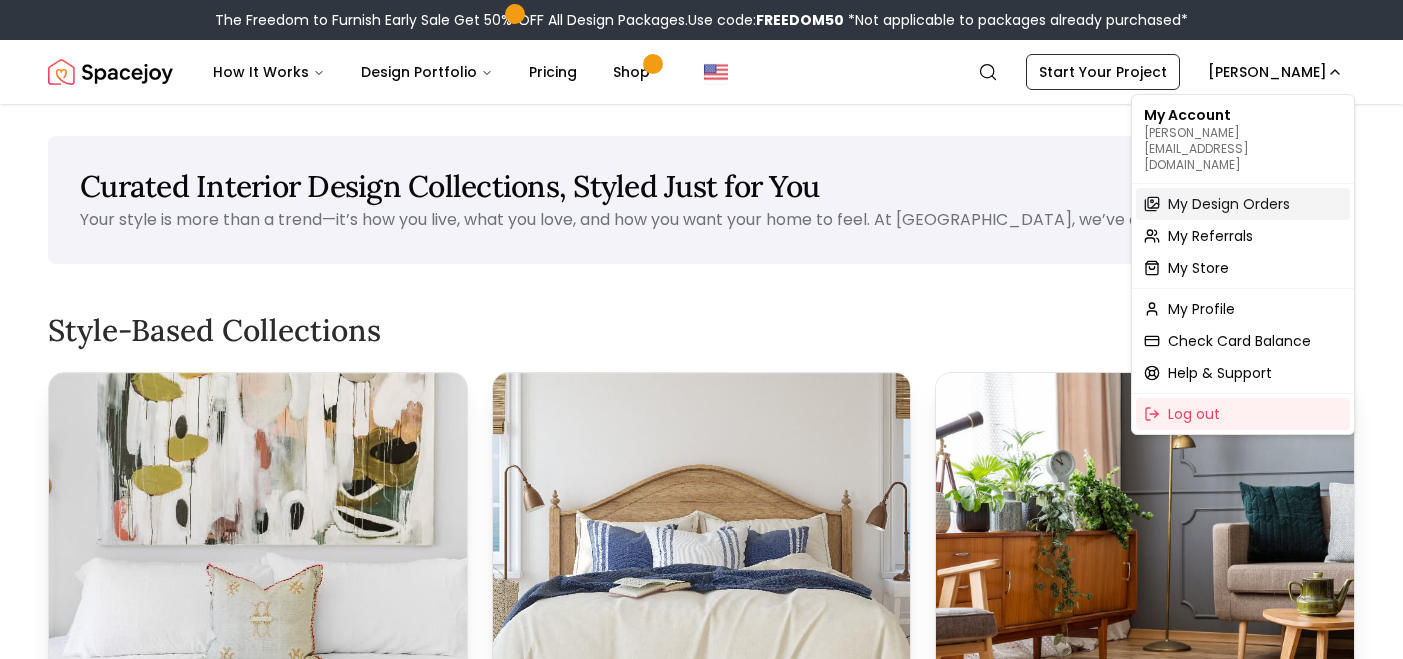 click on "My Design Orders" at bounding box center (1229, 204) 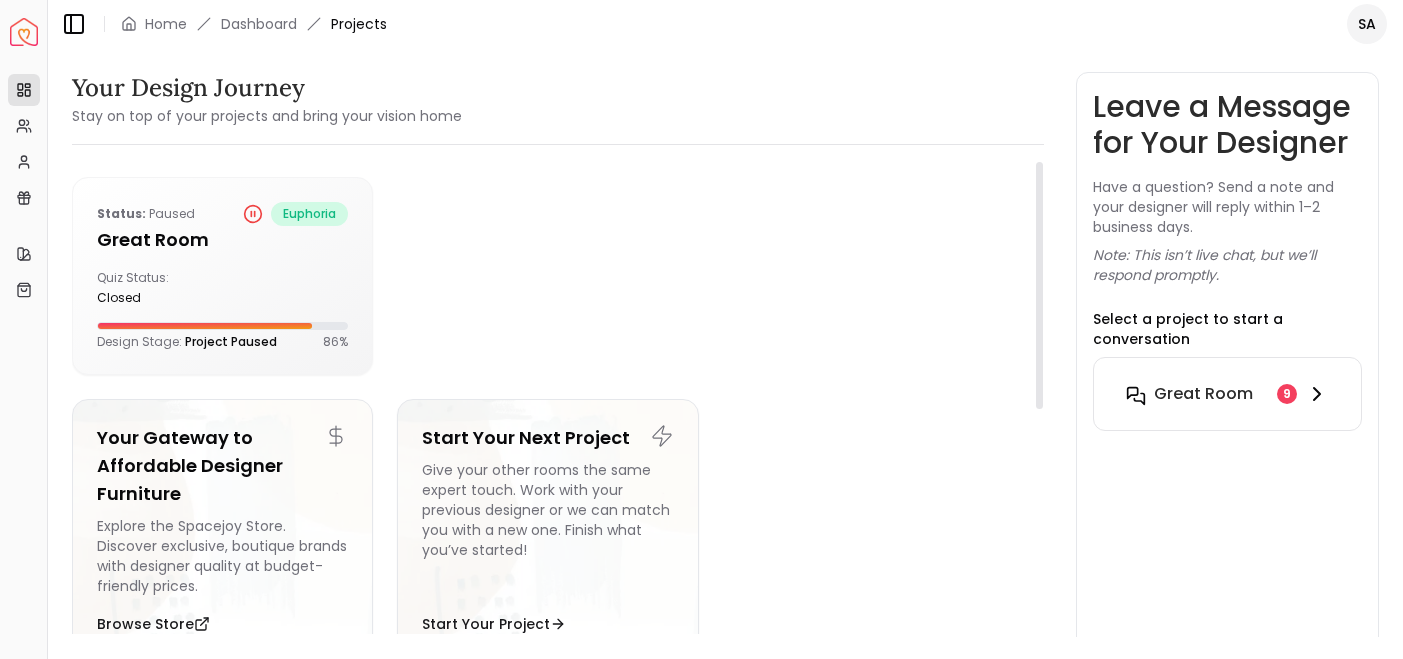 click on "Great Room" at bounding box center (1203, 394) 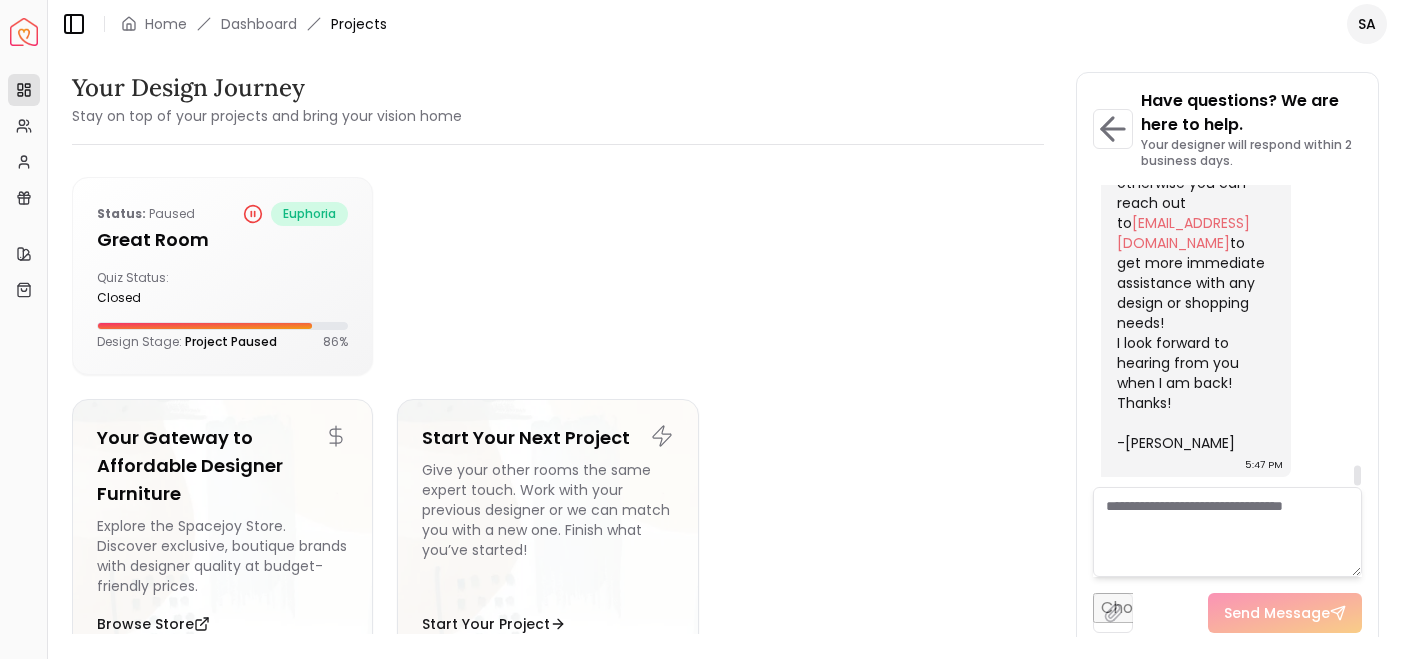 scroll, scrollTop: 4286, scrollLeft: 0, axis: vertical 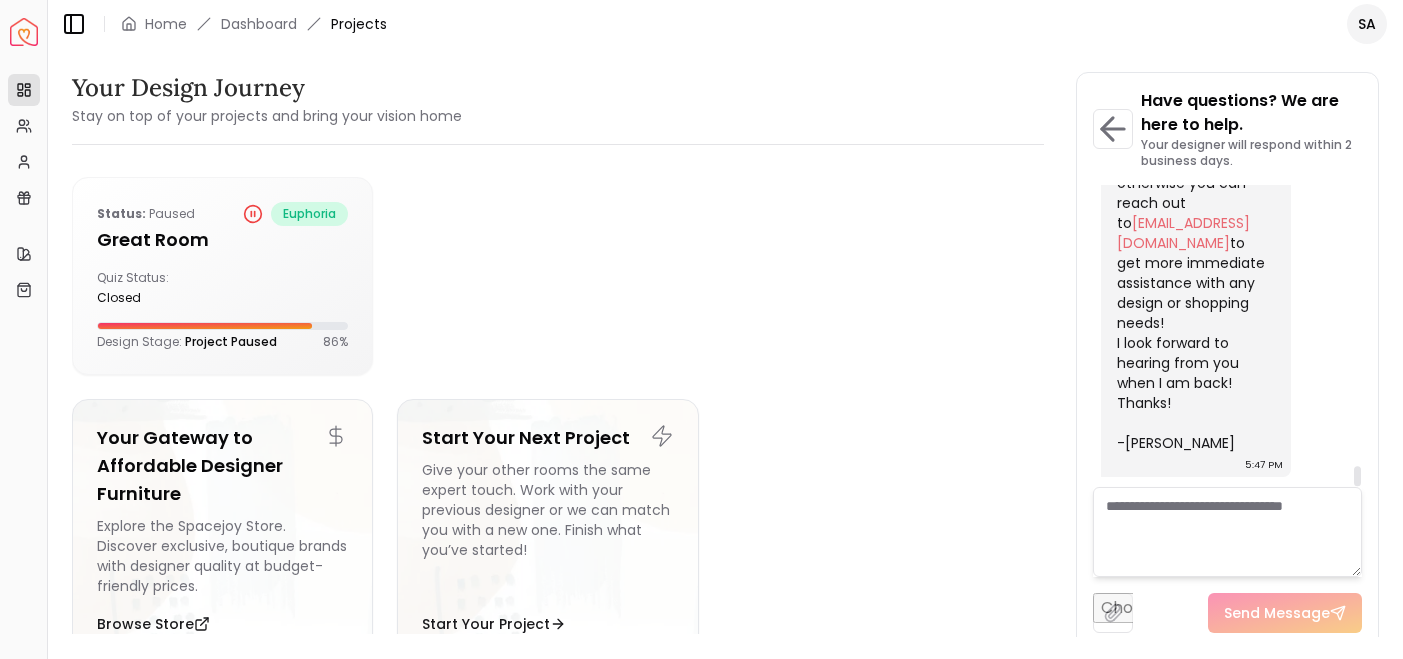 click at bounding box center [1227, 532] 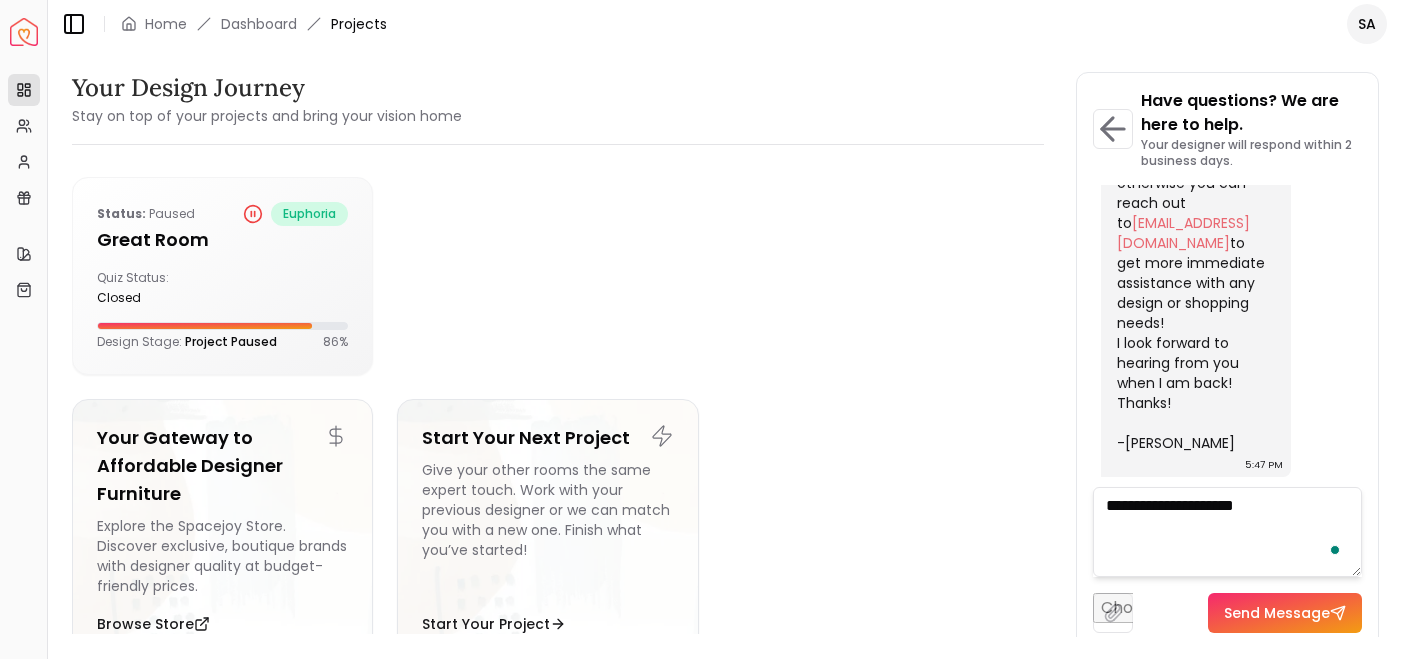 type on "**********" 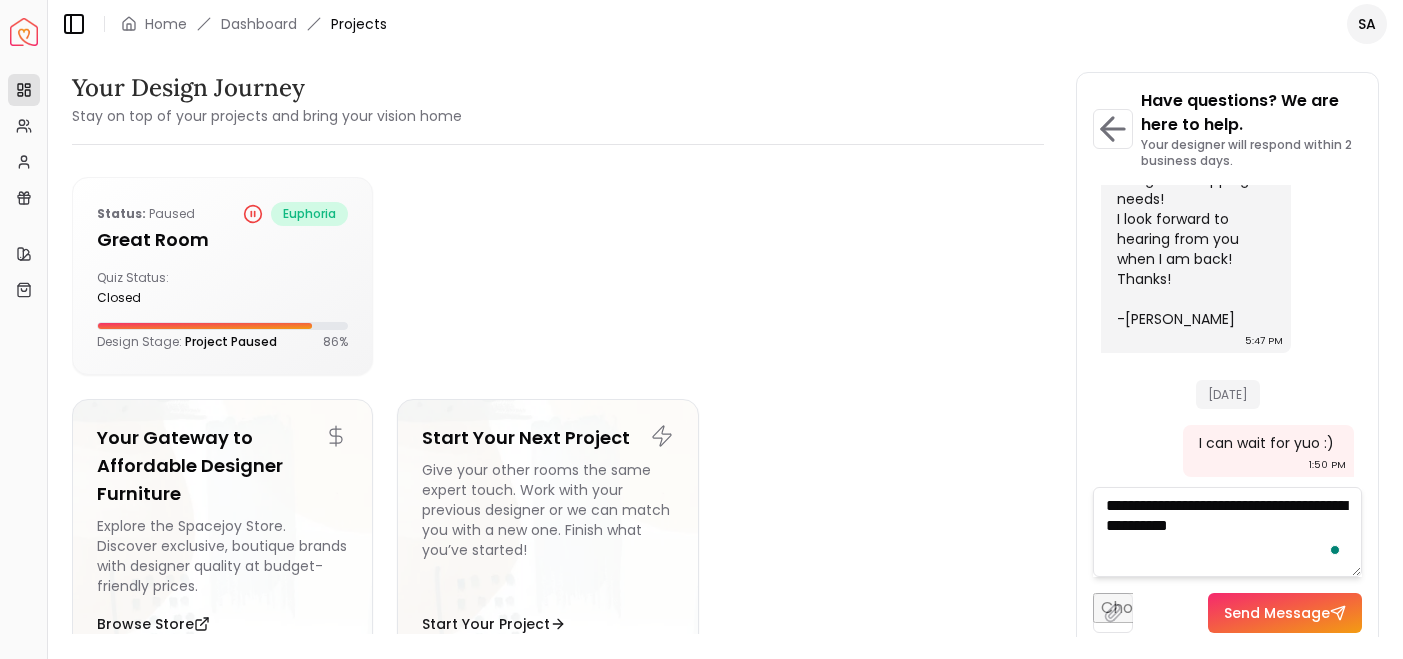 type on "**********" 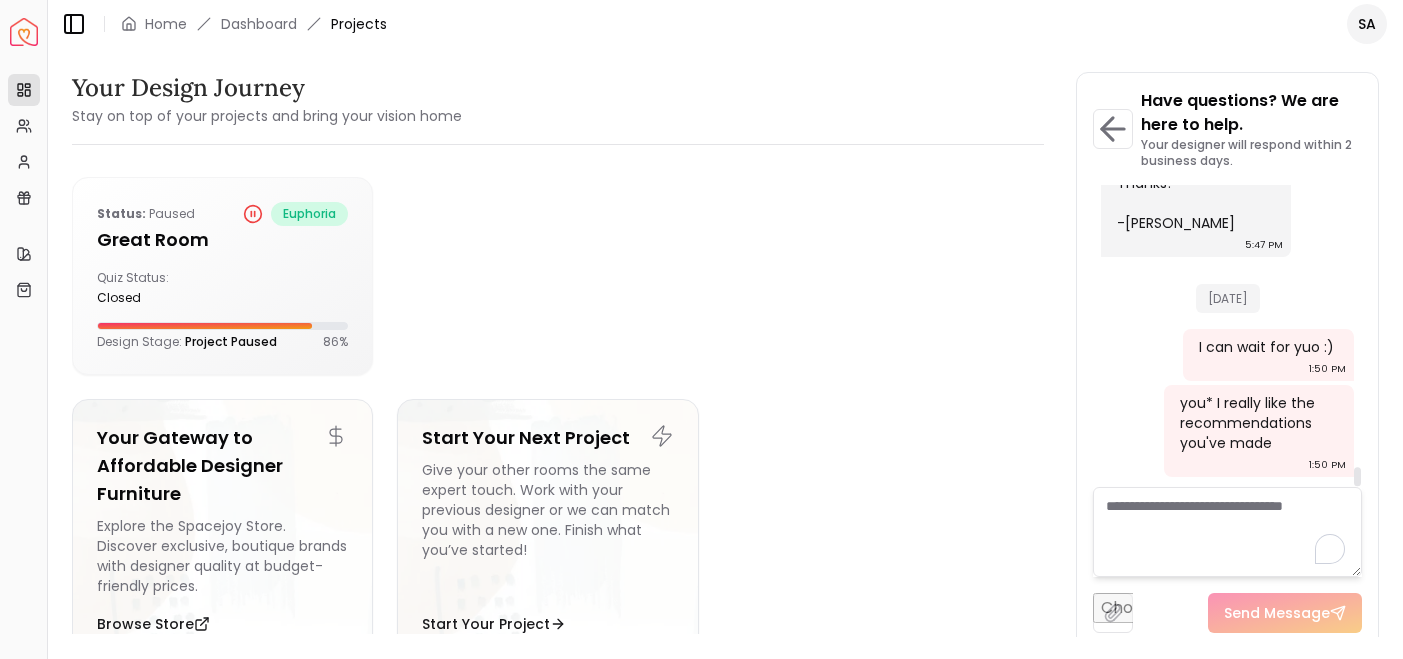 scroll, scrollTop: 4506, scrollLeft: 0, axis: vertical 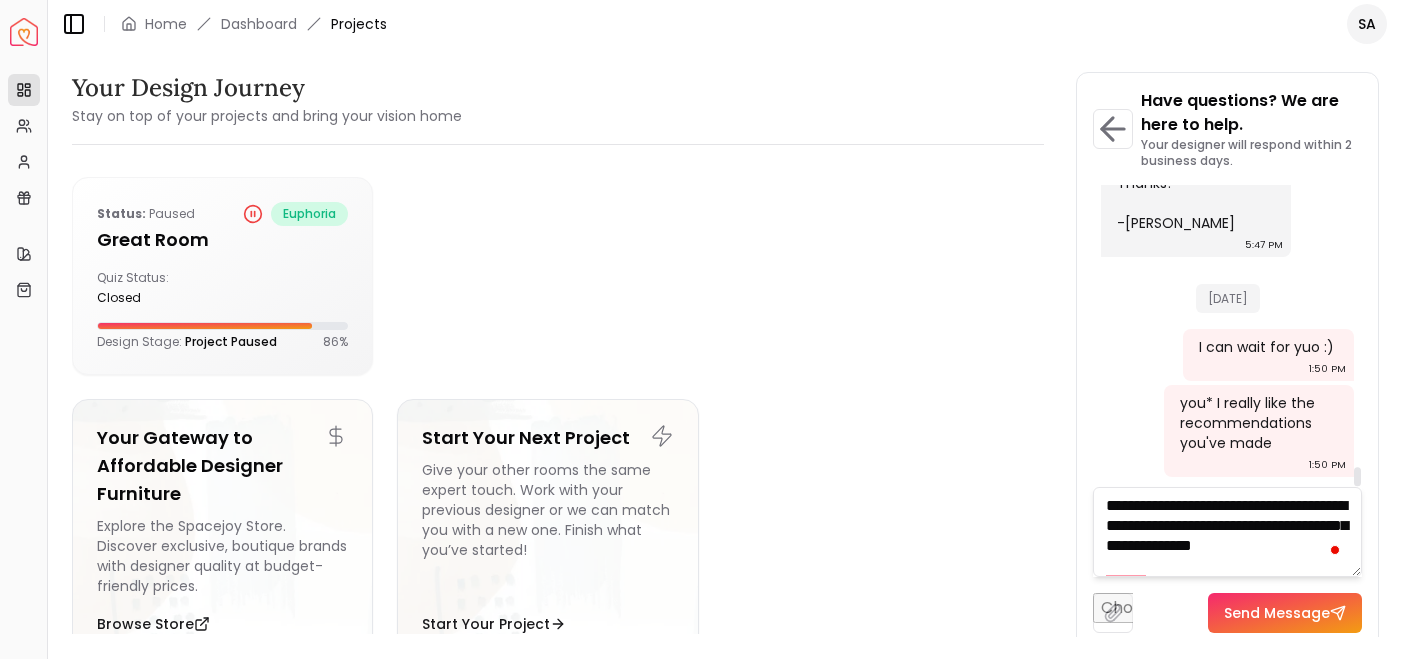 type on "**********" 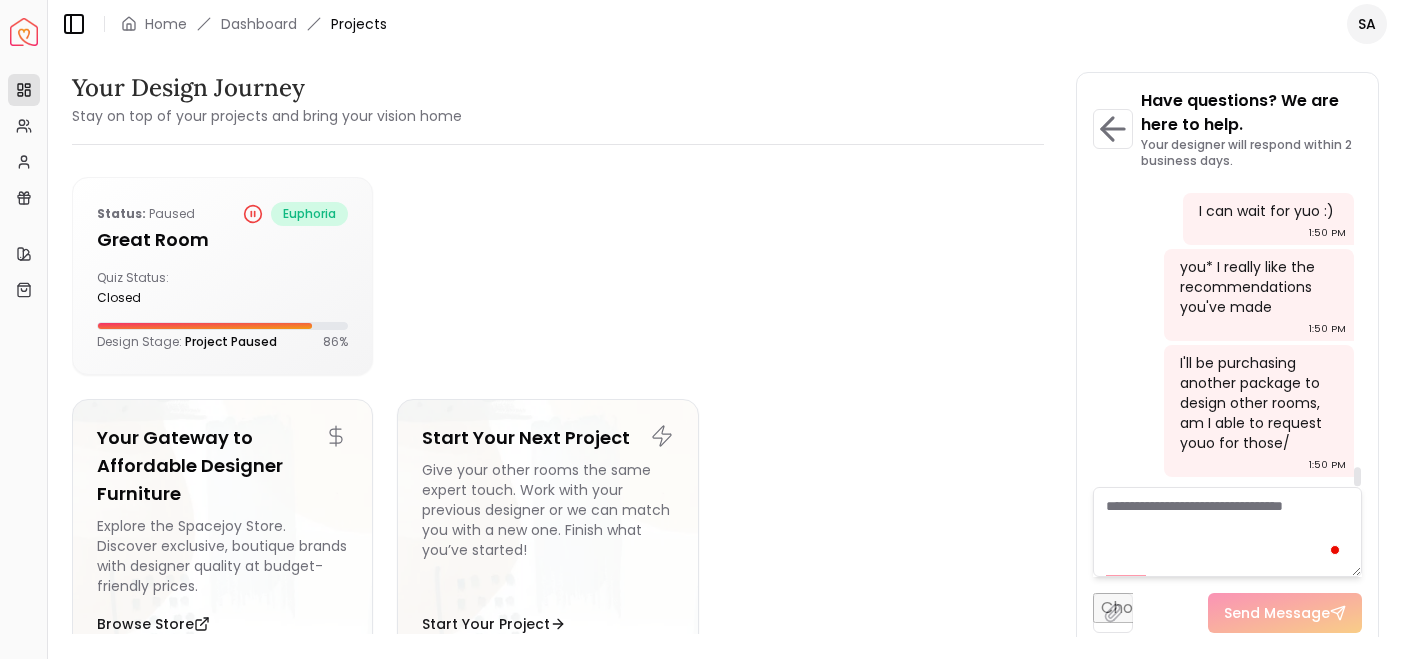 scroll, scrollTop: 0, scrollLeft: 0, axis: both 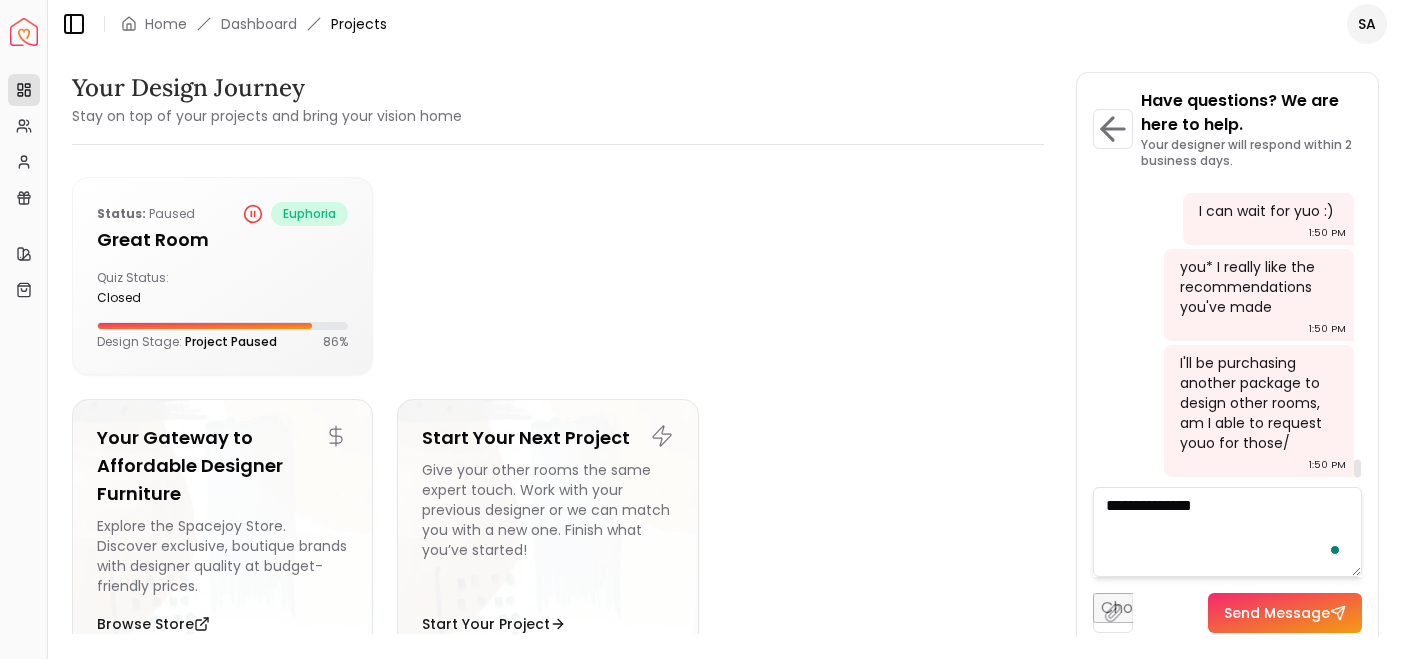 type on "**********" 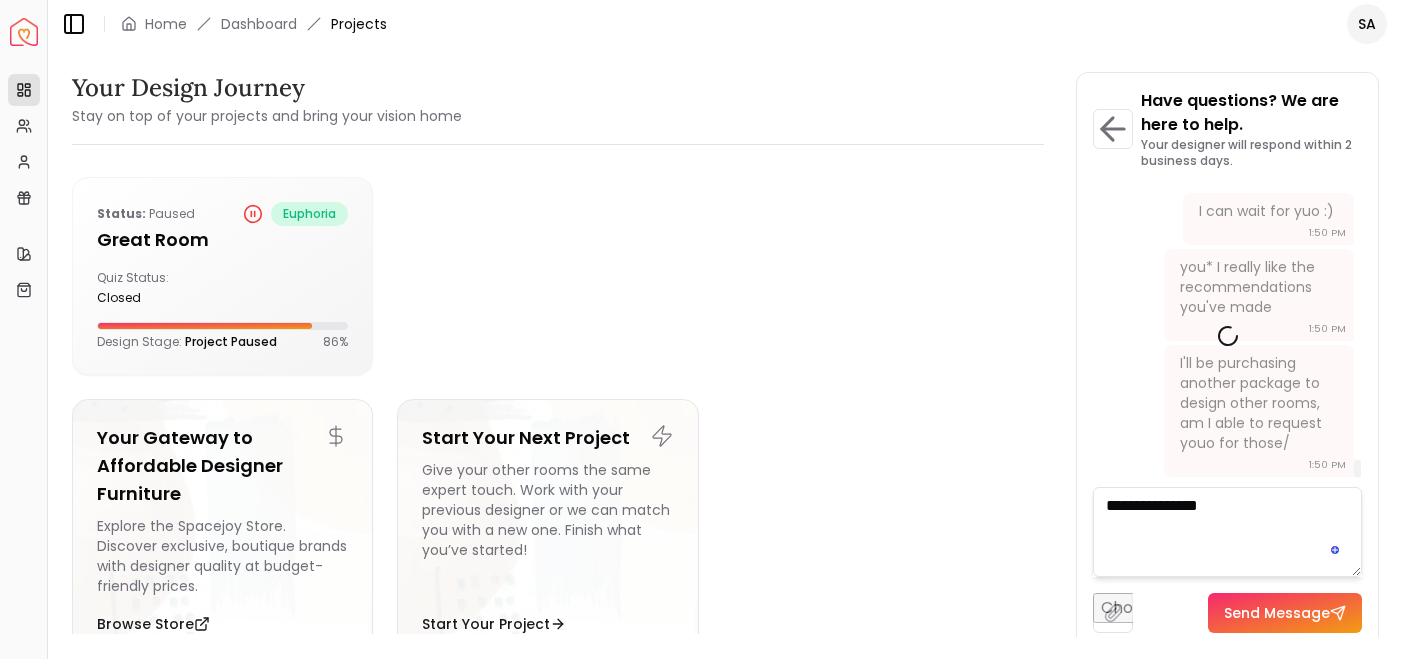 type 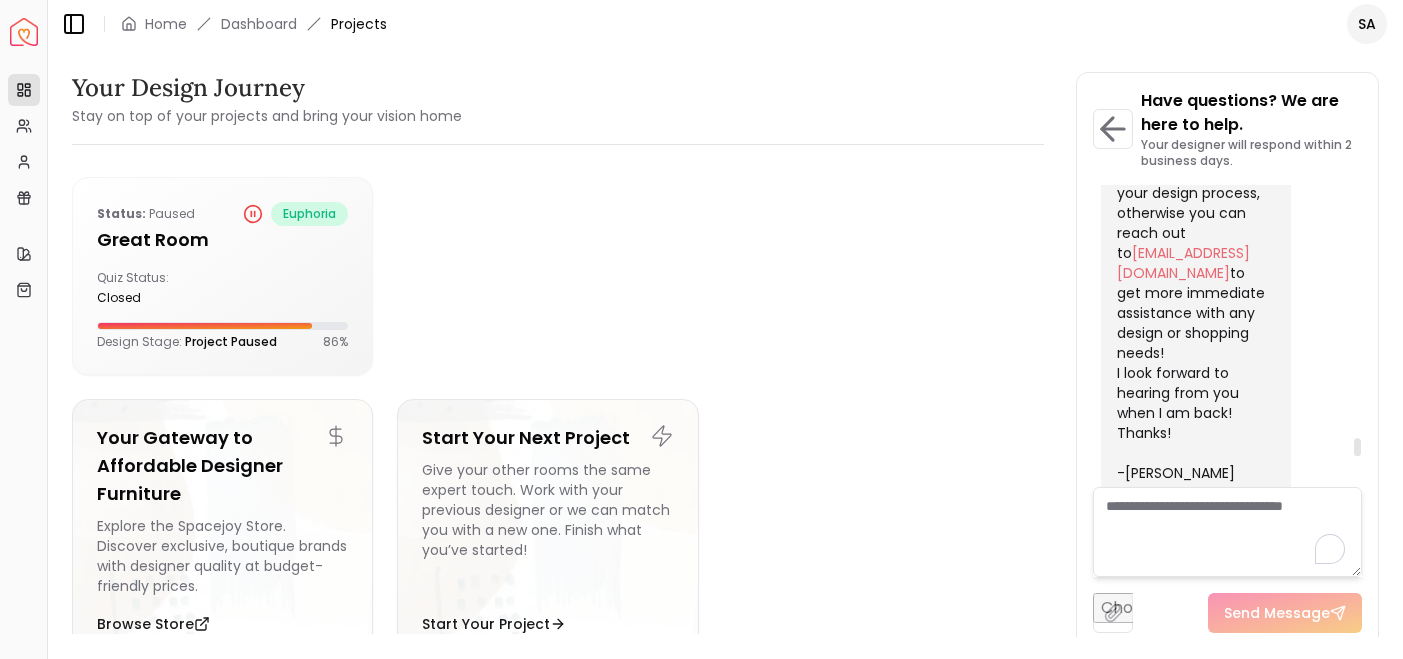 scroll, scrollTop: 4500, scrollLeft: 0, axis: vertical 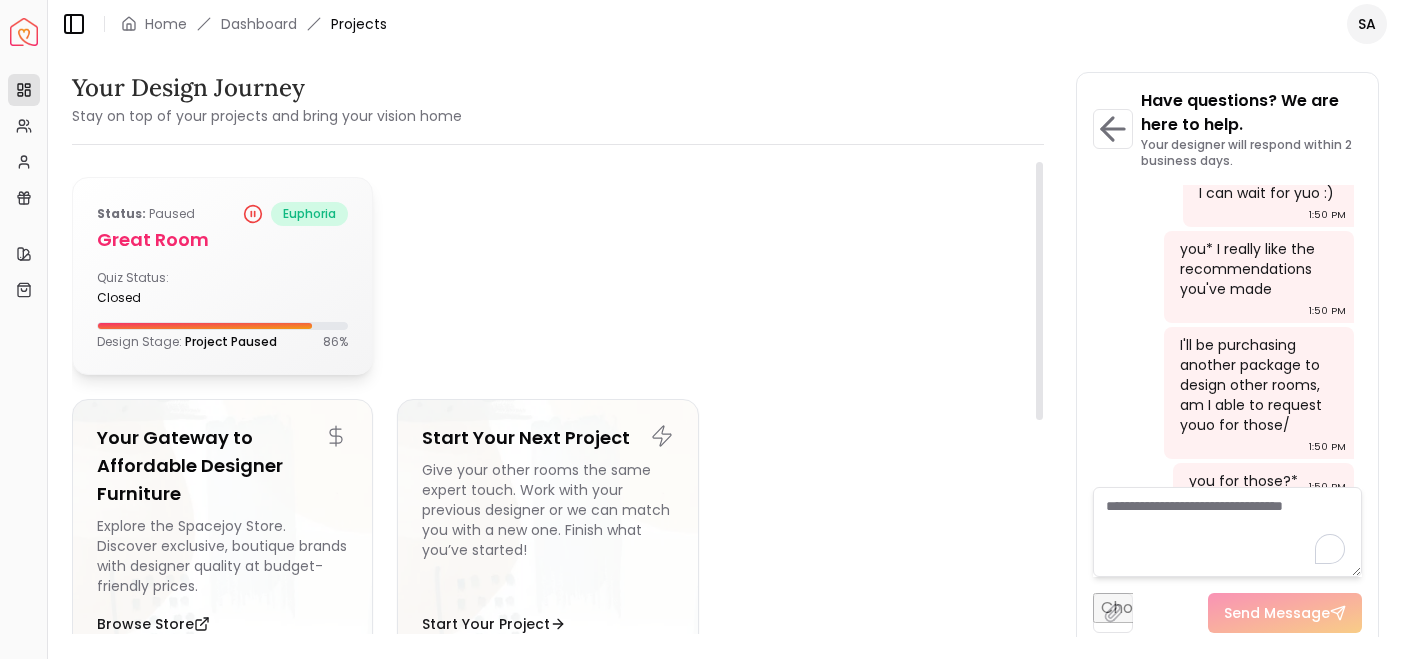 click on "Status:   Paused euphoria Great Room Quiz Status: closed Design Stage:   Project Paused 86 %" at bounding box center [222, 276] 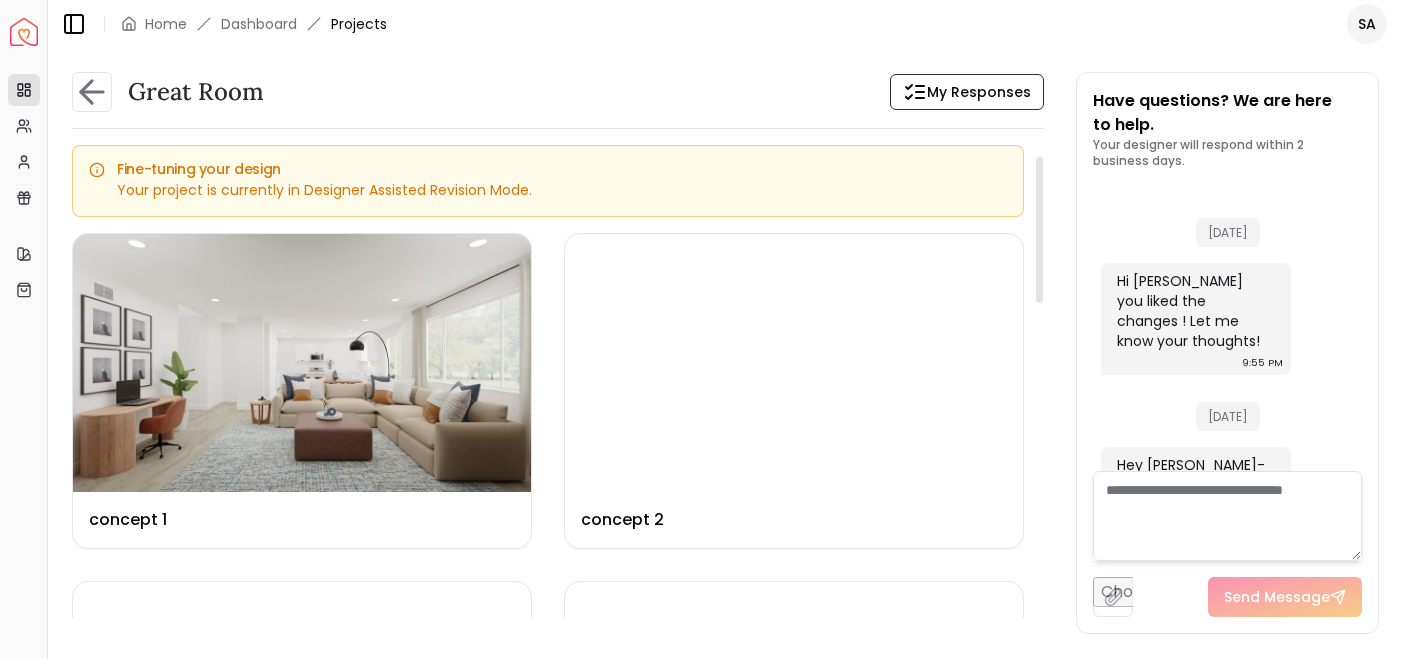 scroll, scrollTop: 113, scrollLeft: 0, axis: vertical 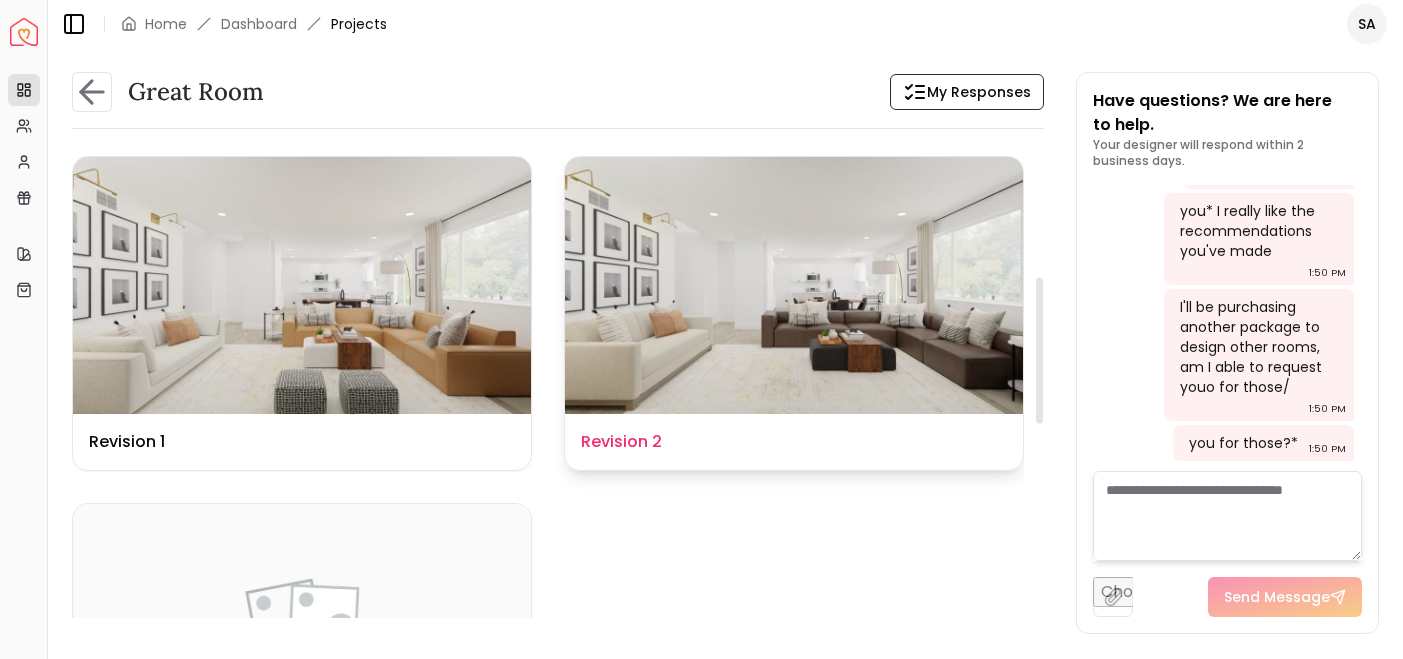 click at bounding box center [794, 286] 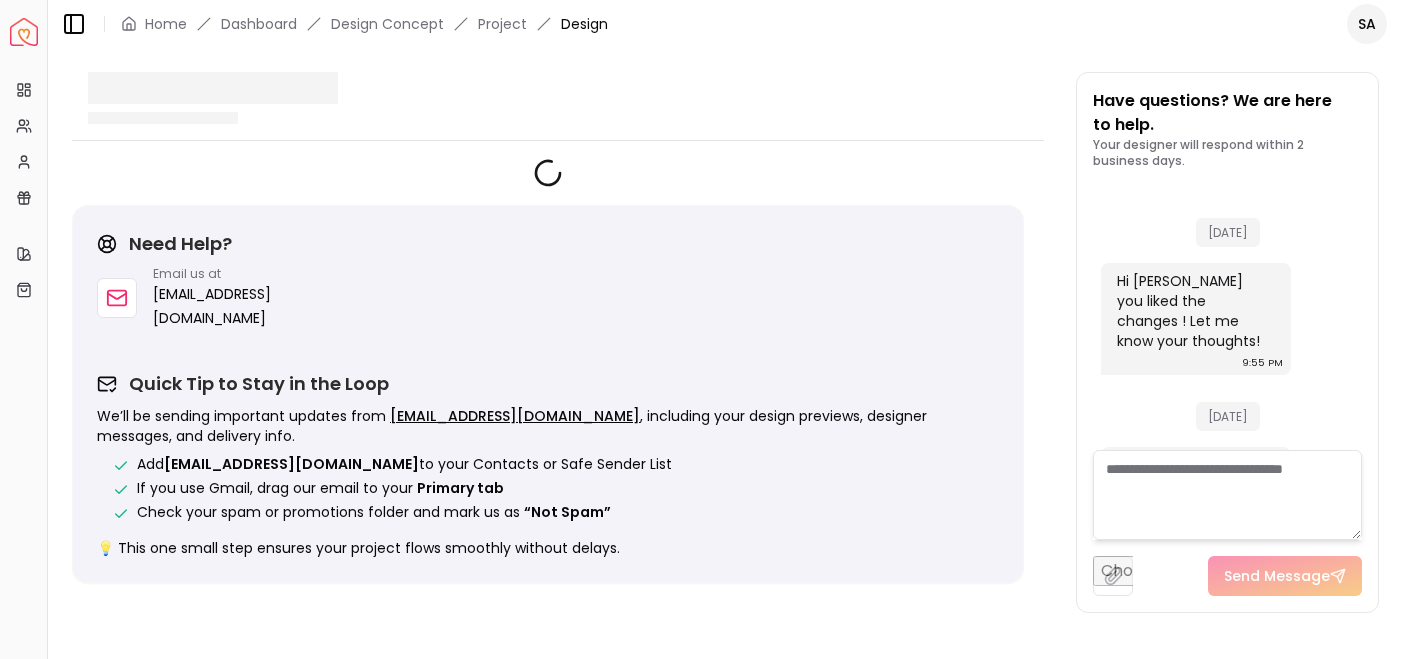 scroll, scrollTop: 4102, scrollLeft: 0, axis: vertical 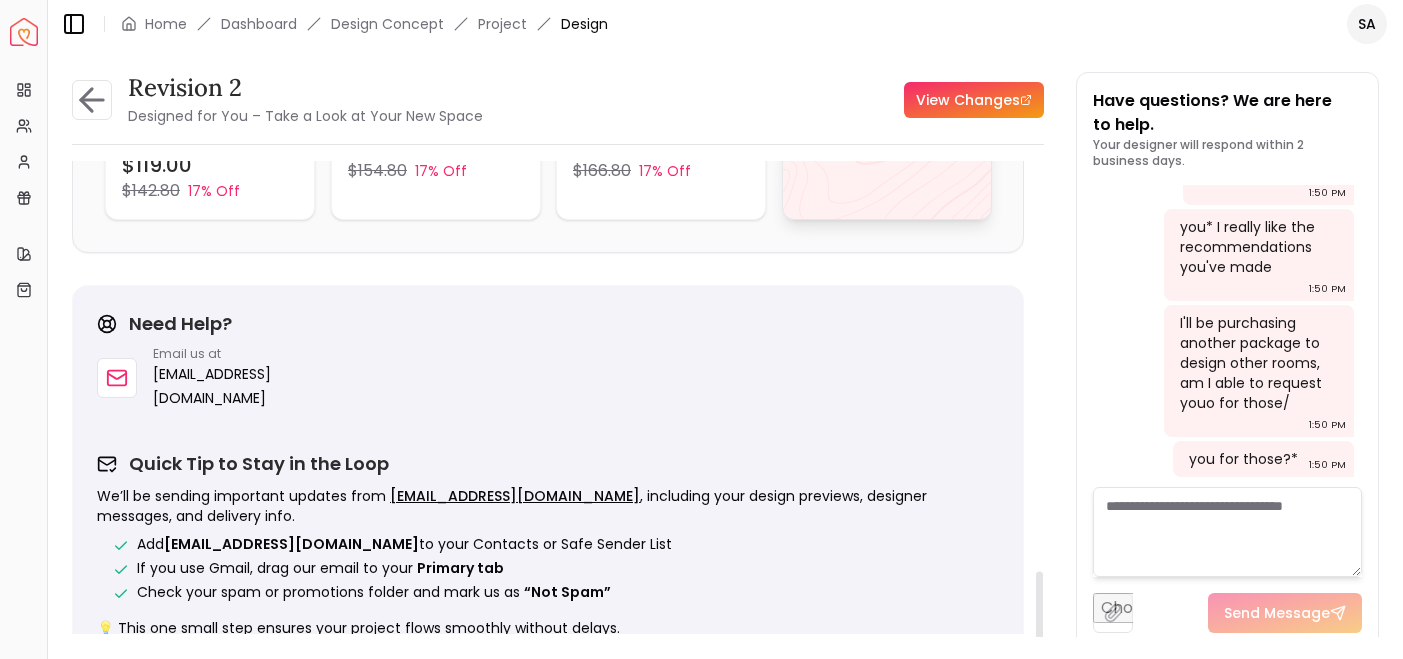 click on "View All" at bounding box center (887, 9) 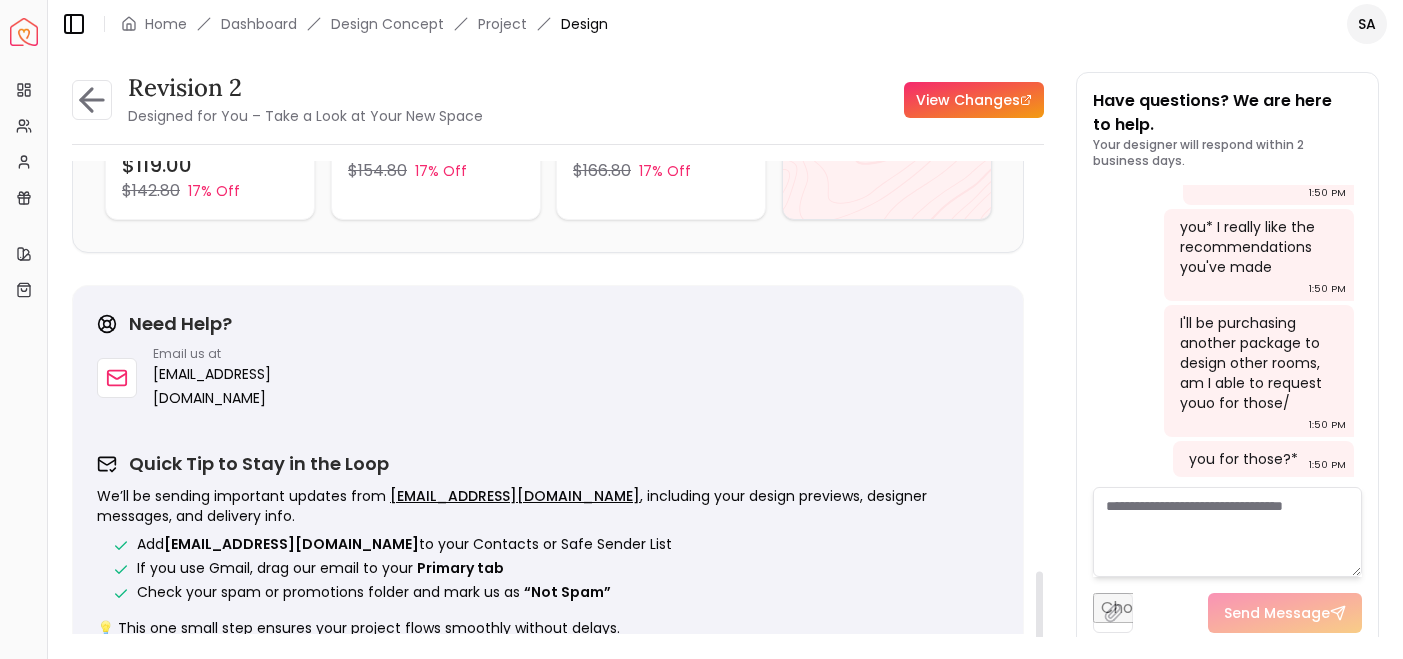 click at bounding box center [1227, 532] 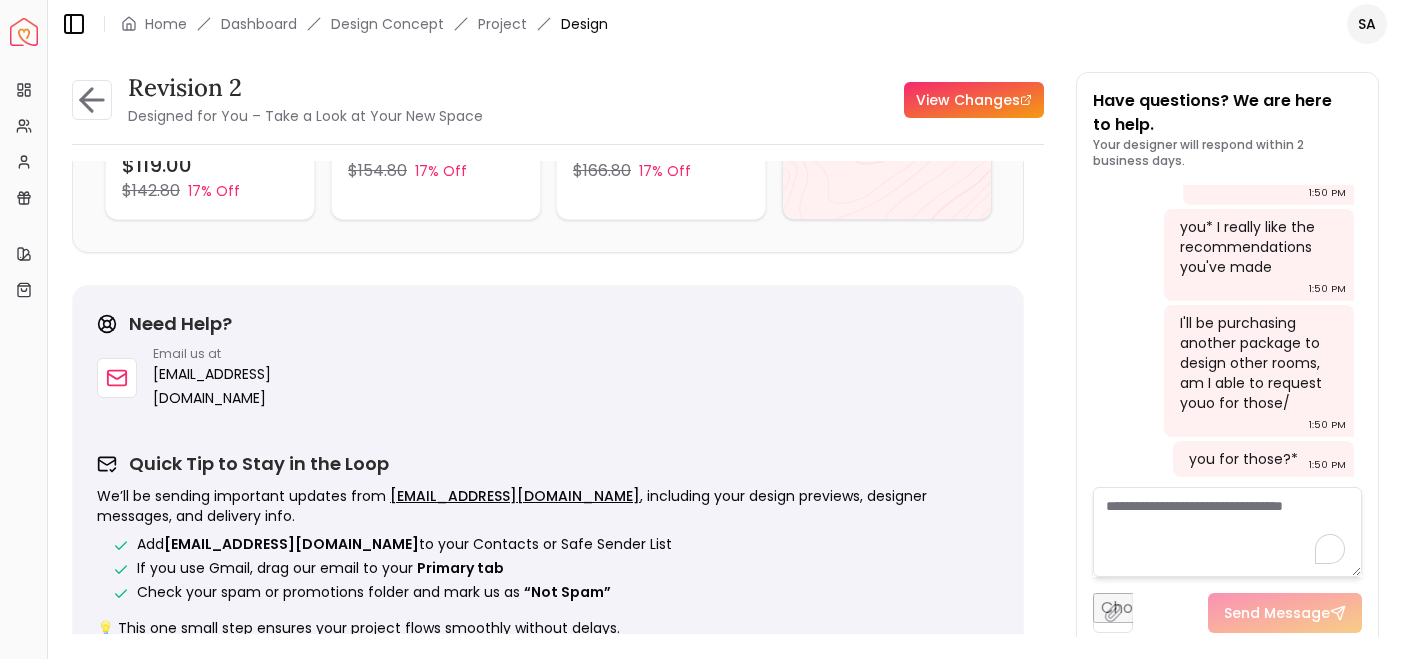 paste on "**********" 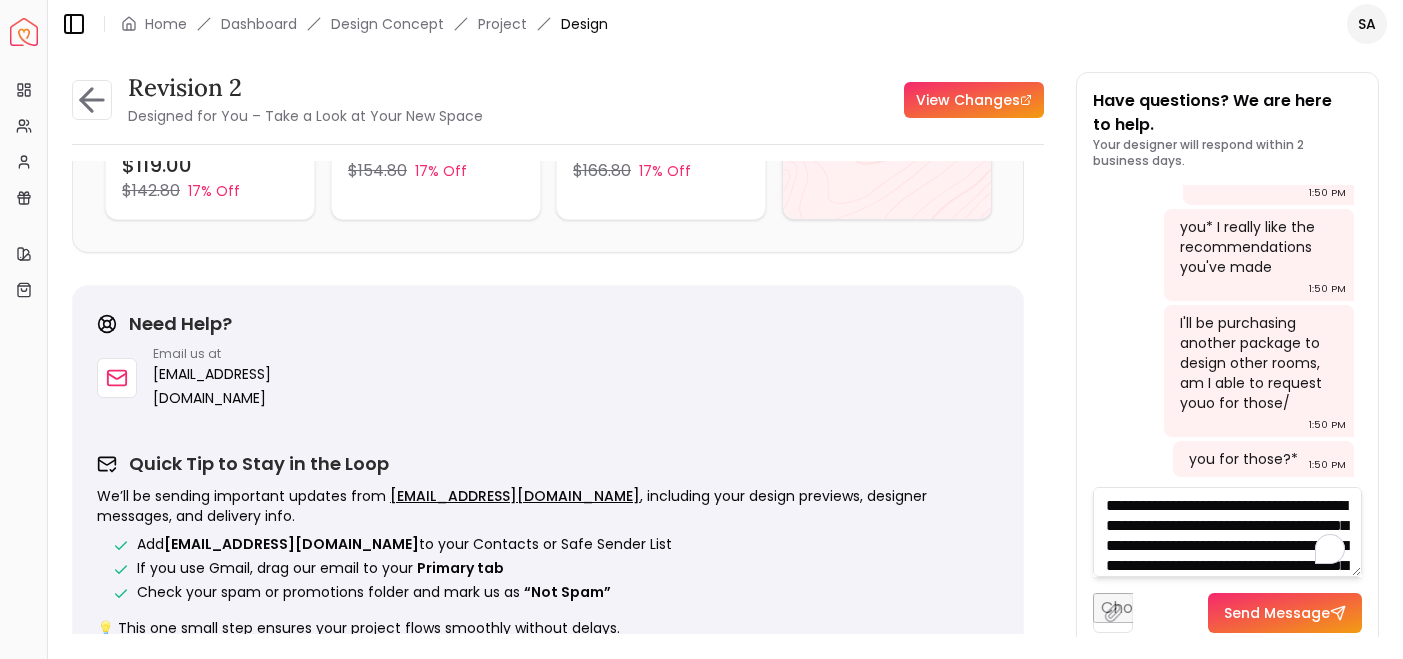 scroll, scrollTop: 61, scrollLeft: 0, axis: vertical 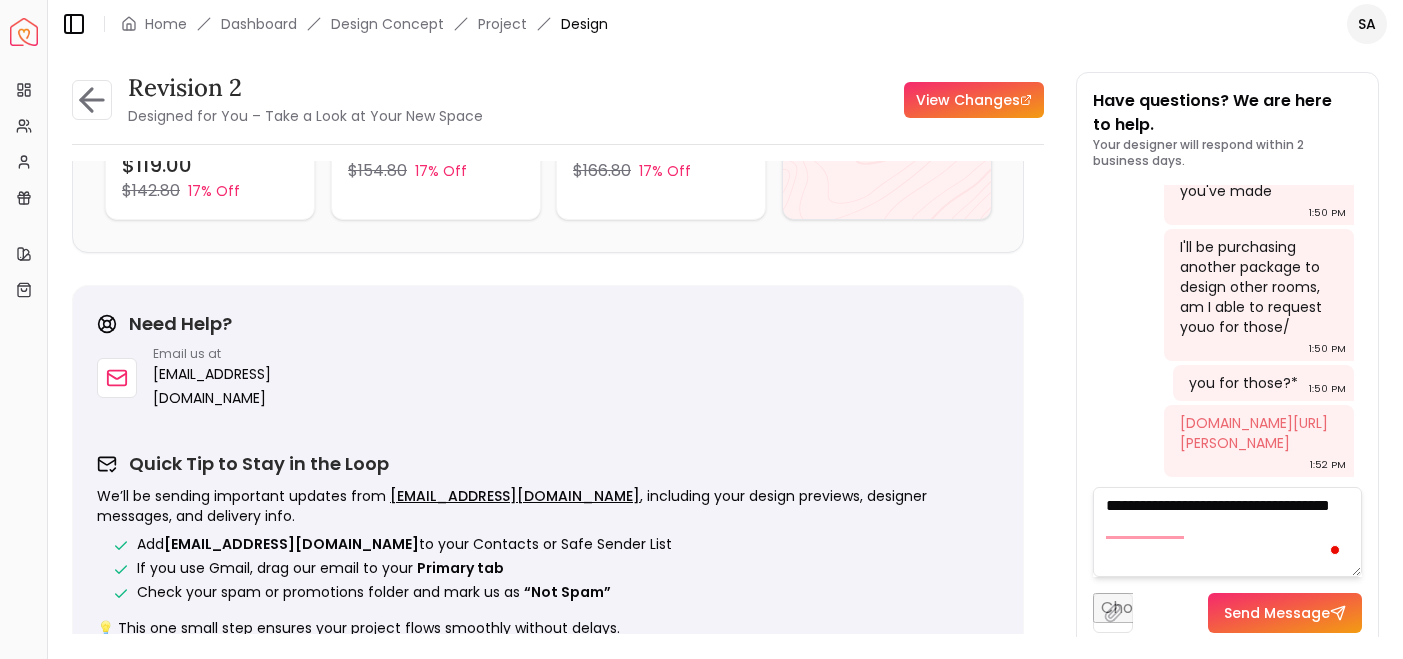 click on "**********" at bounding box center (1227, 532) 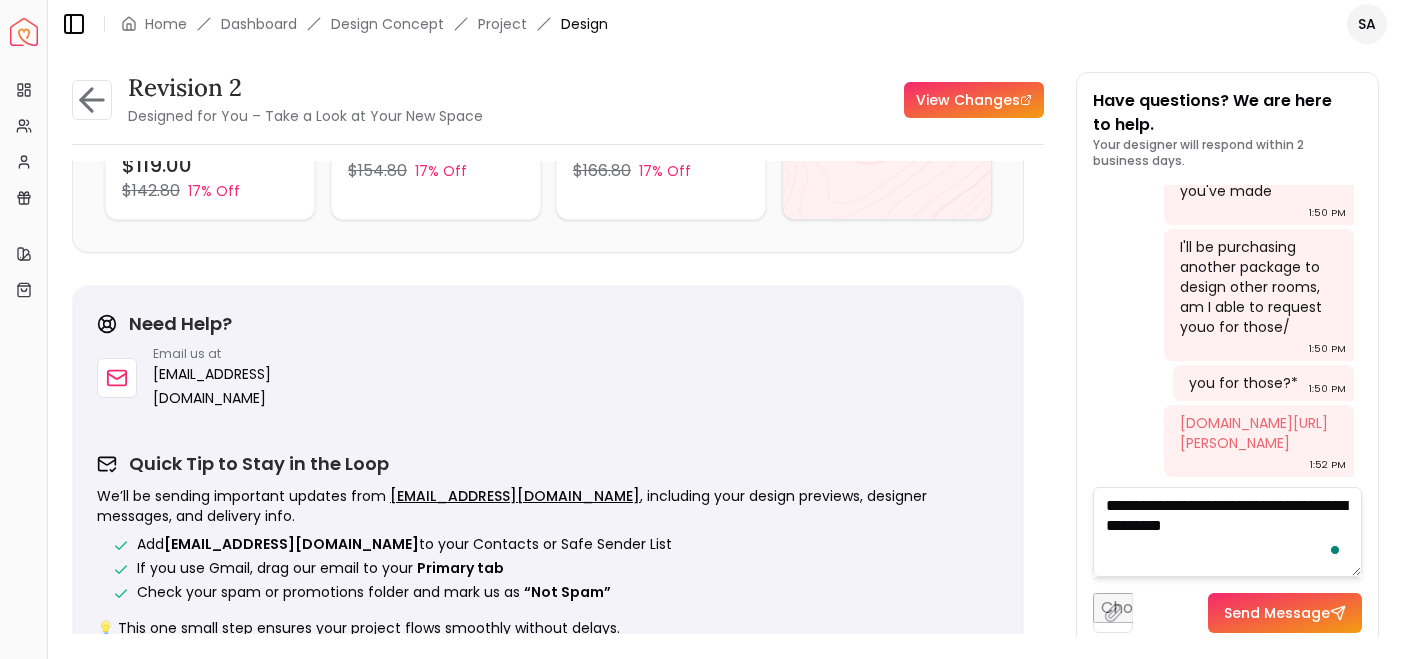 type on "**********" 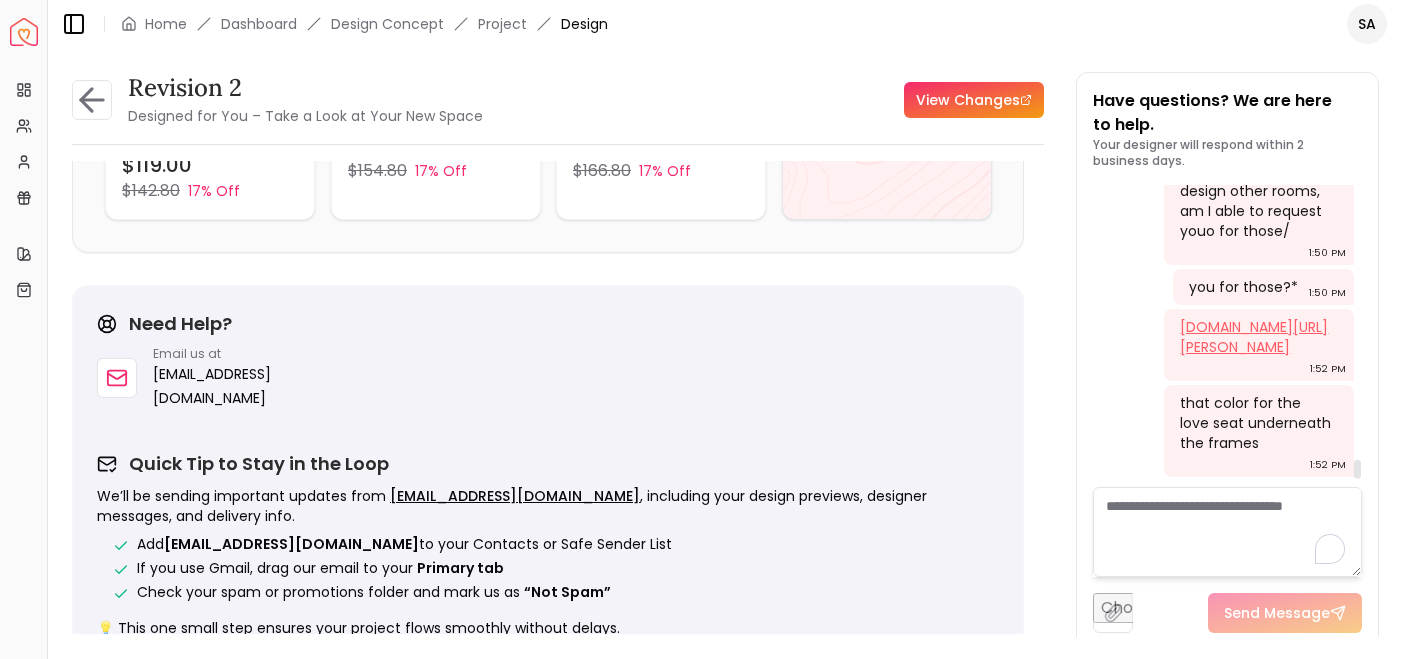 scroll, scrollTop: 4414, scrollLeft: 0, axis: vertical 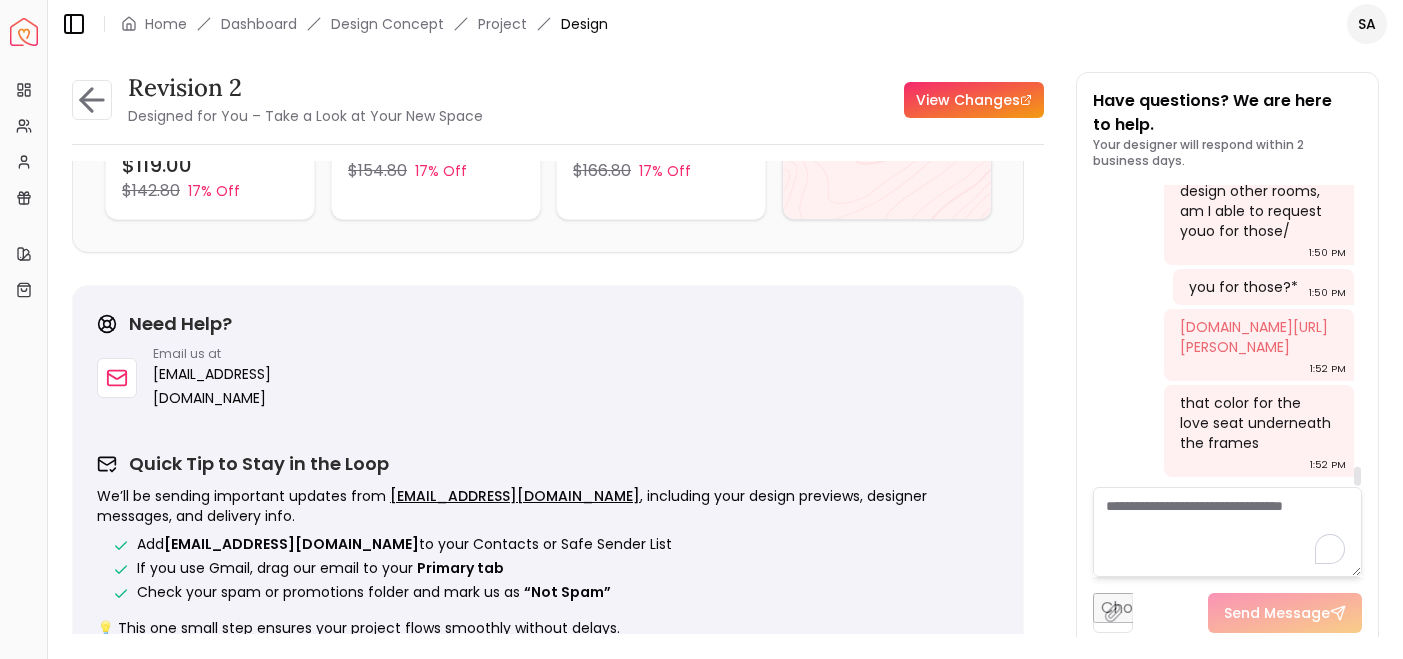click at bounding box center (1227, 532) 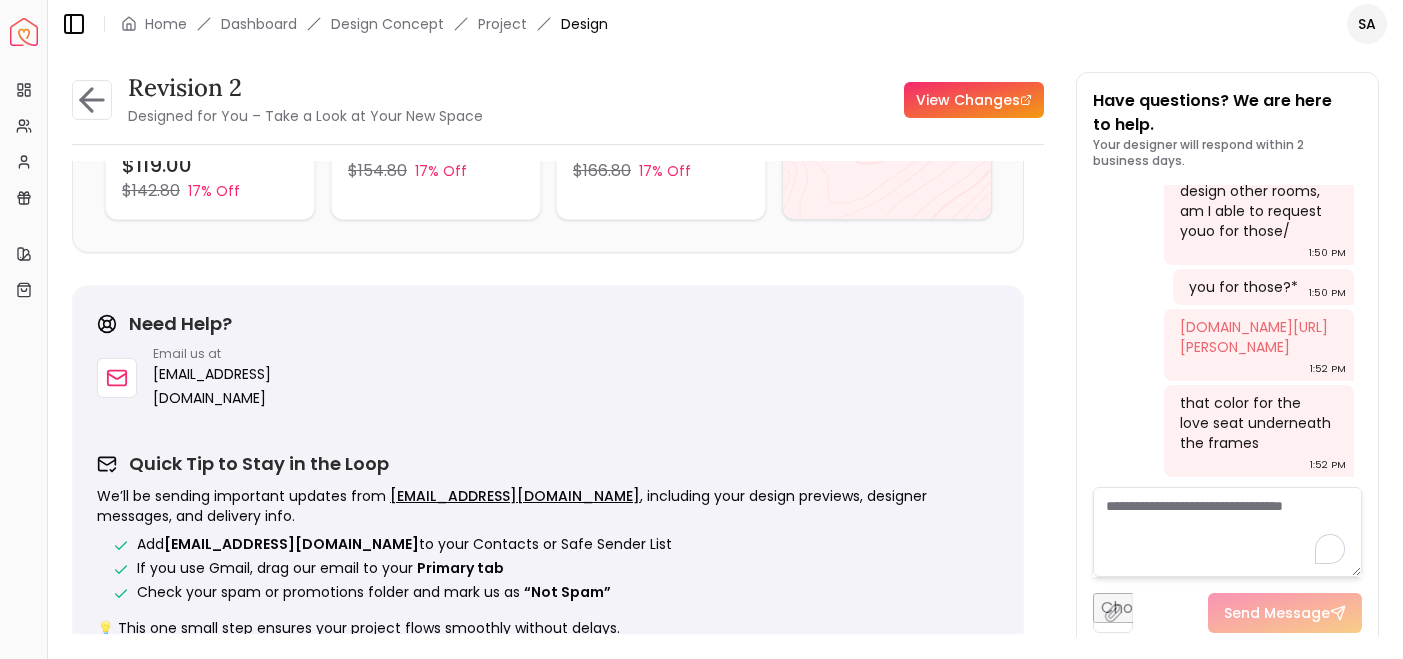 paste on "**********" 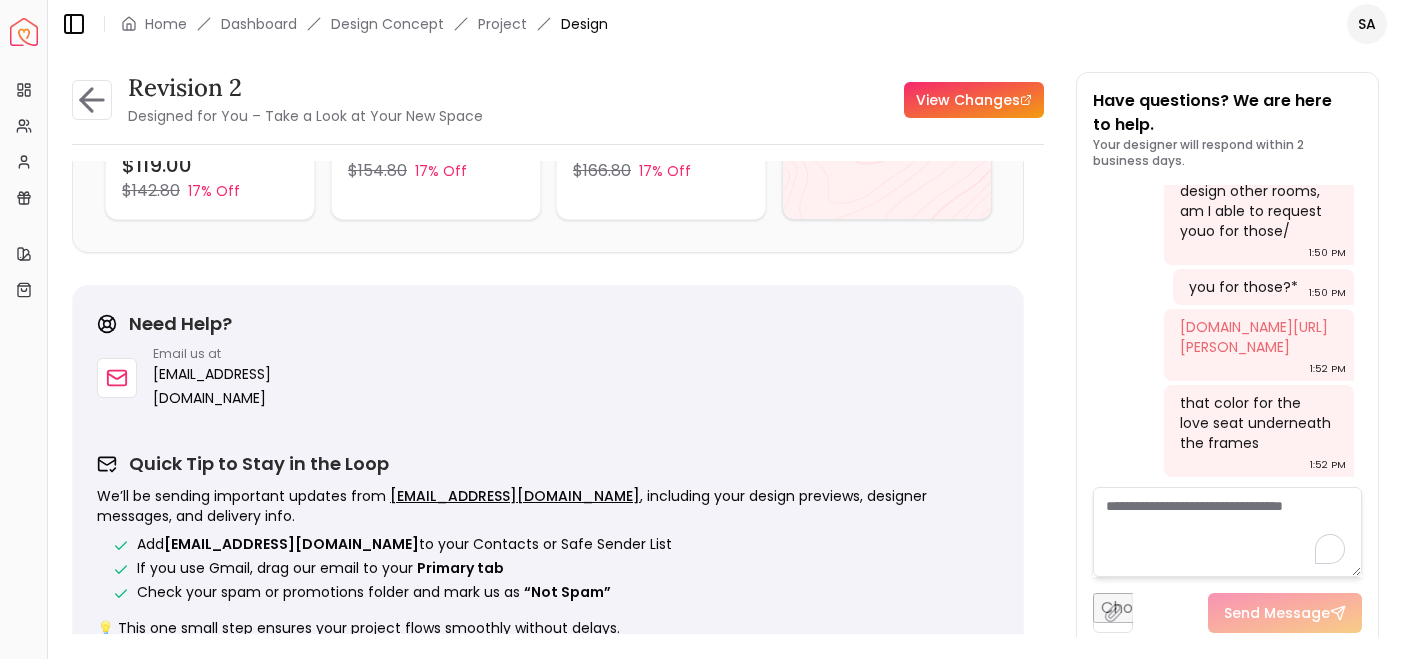 type on "**********" 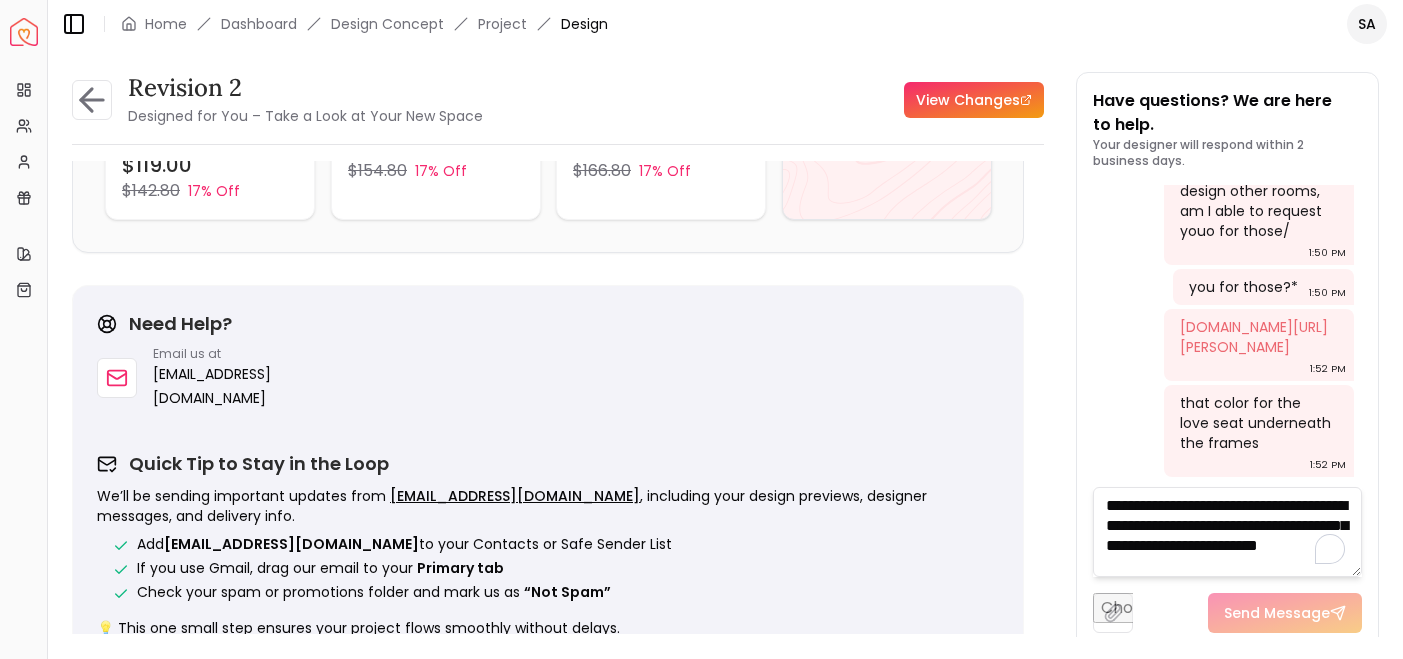scroll, scrollTop: 21, scrollLeft: 0, axis: vertical 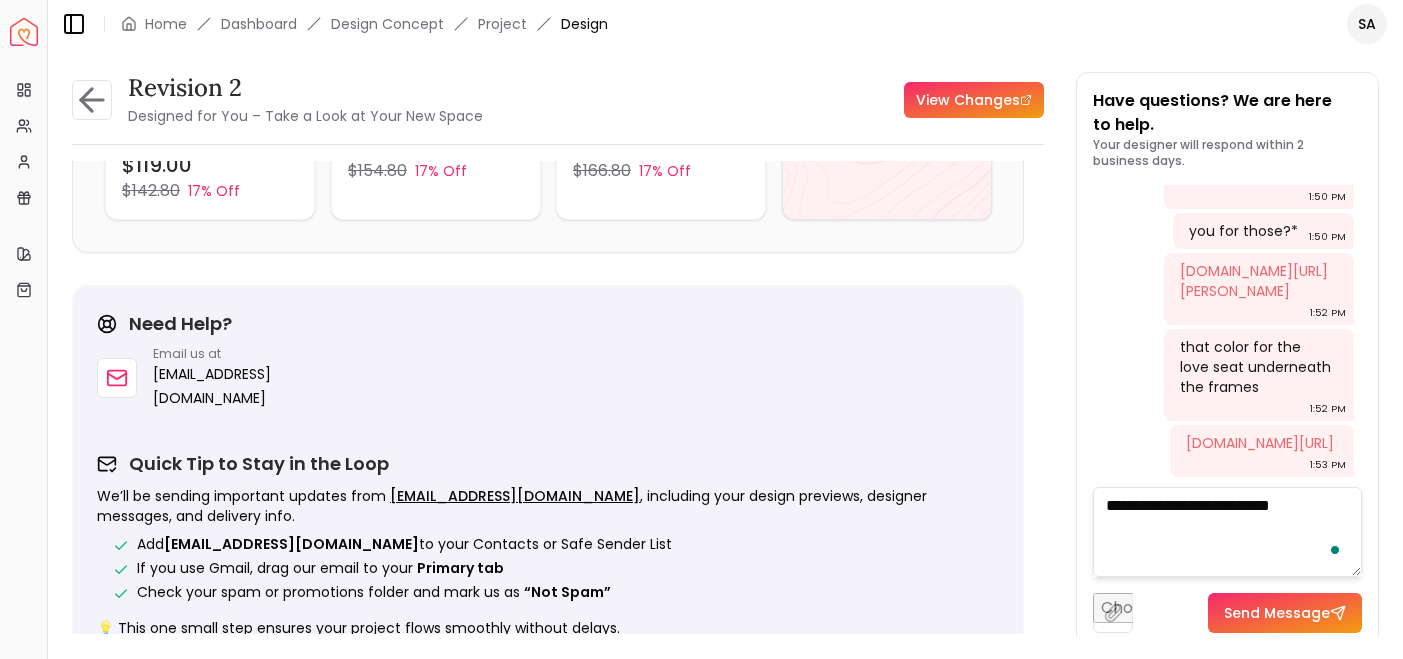 type on "**********" 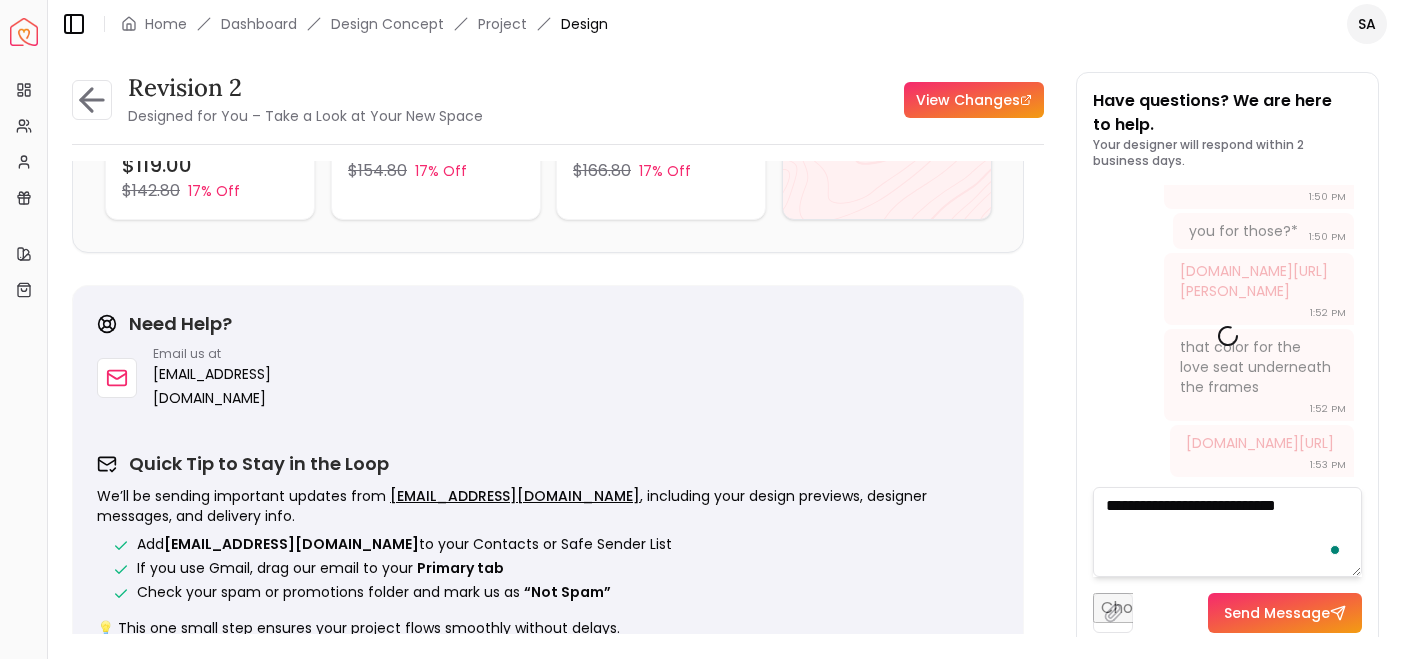type 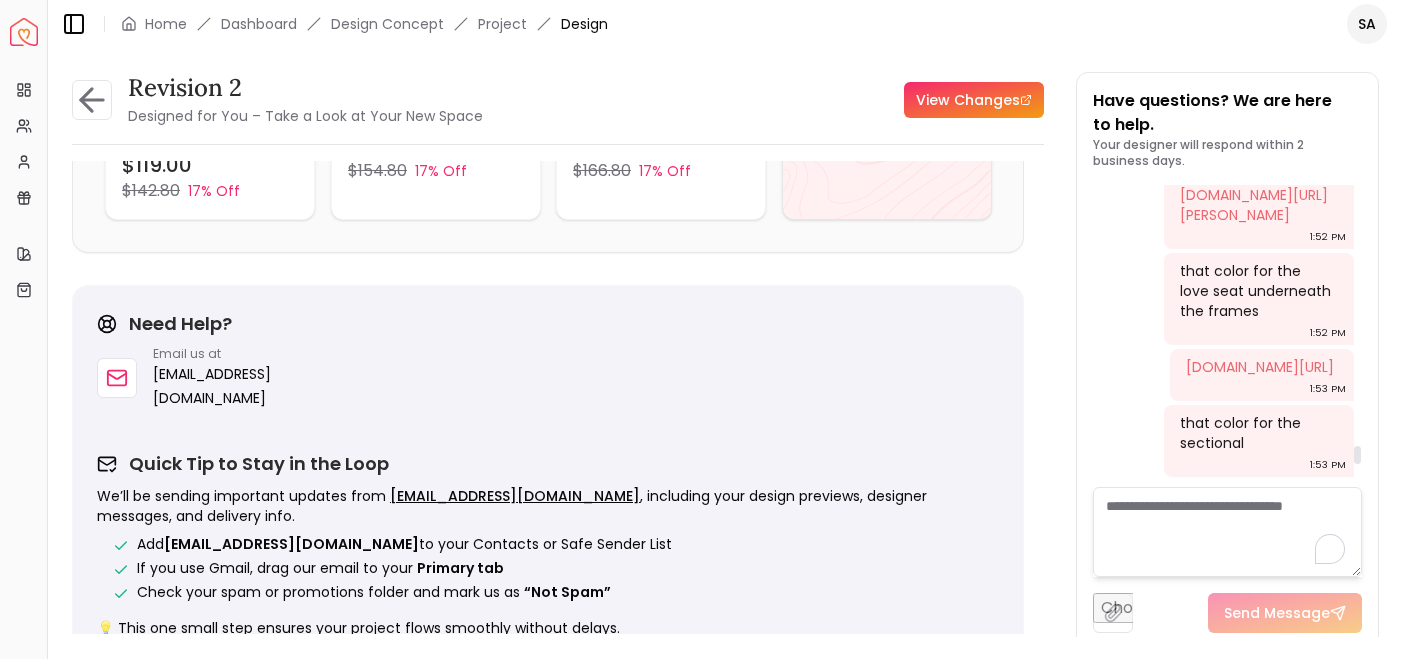scroll, scrollTop: 4626, scrollLeft: 0, axis: vertical 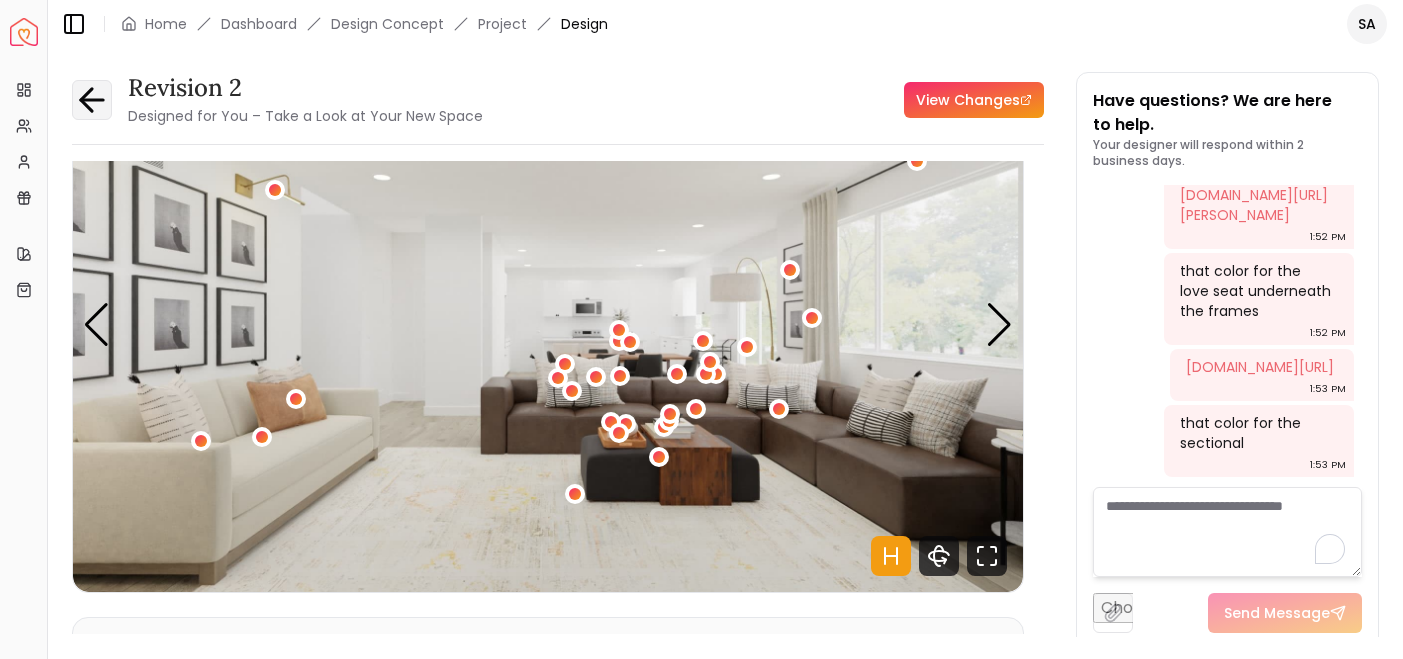 click 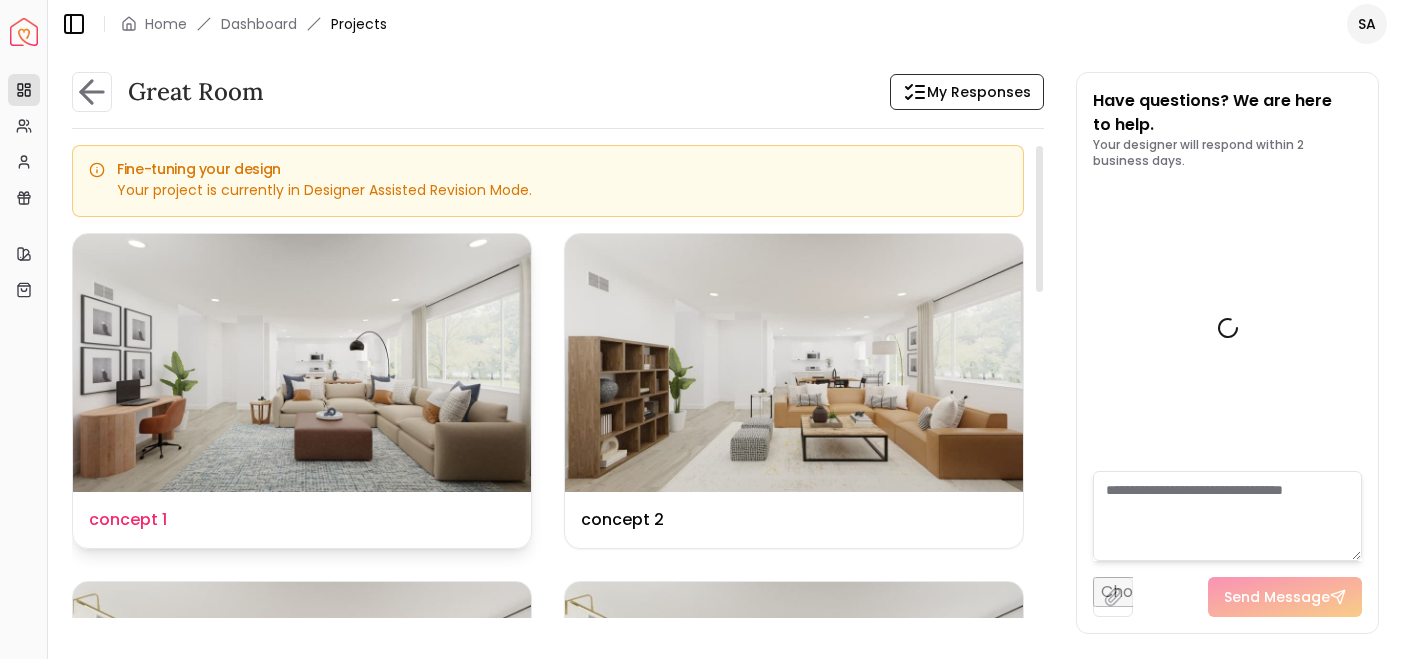 scroll, scrollTop: 4002, scrollLeft: 0, axis: vertical 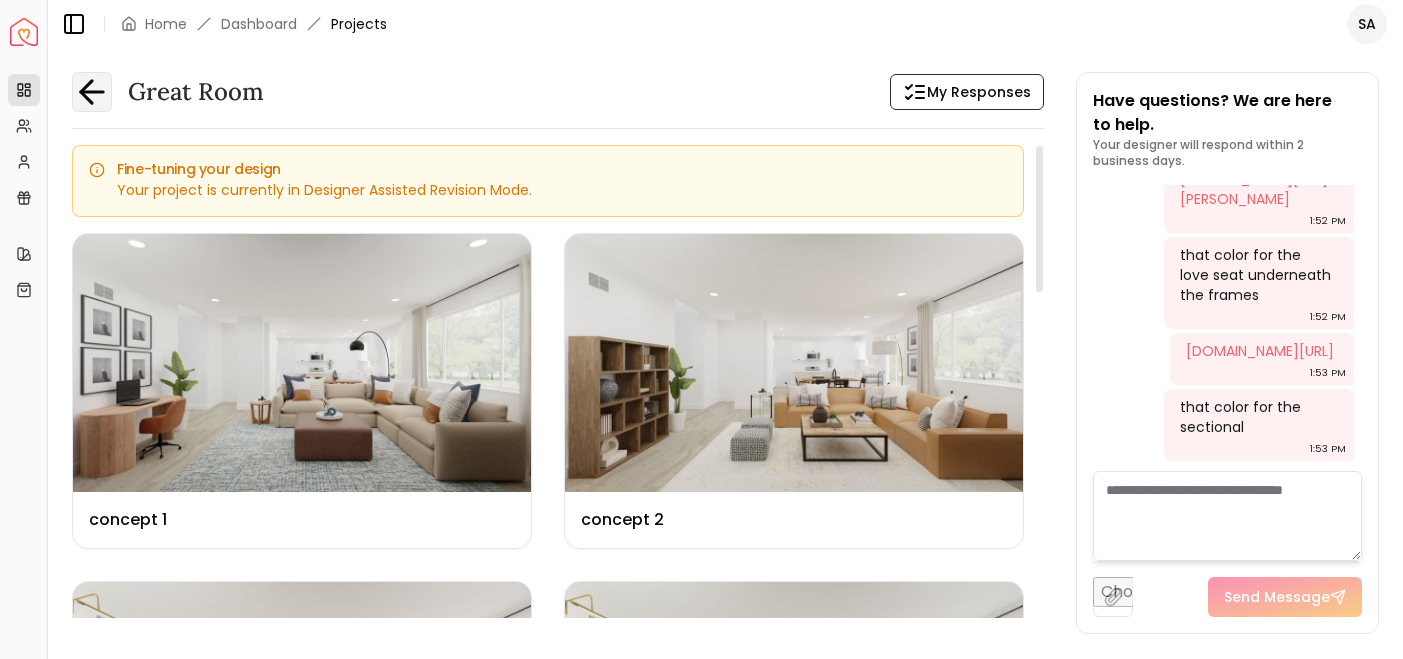click 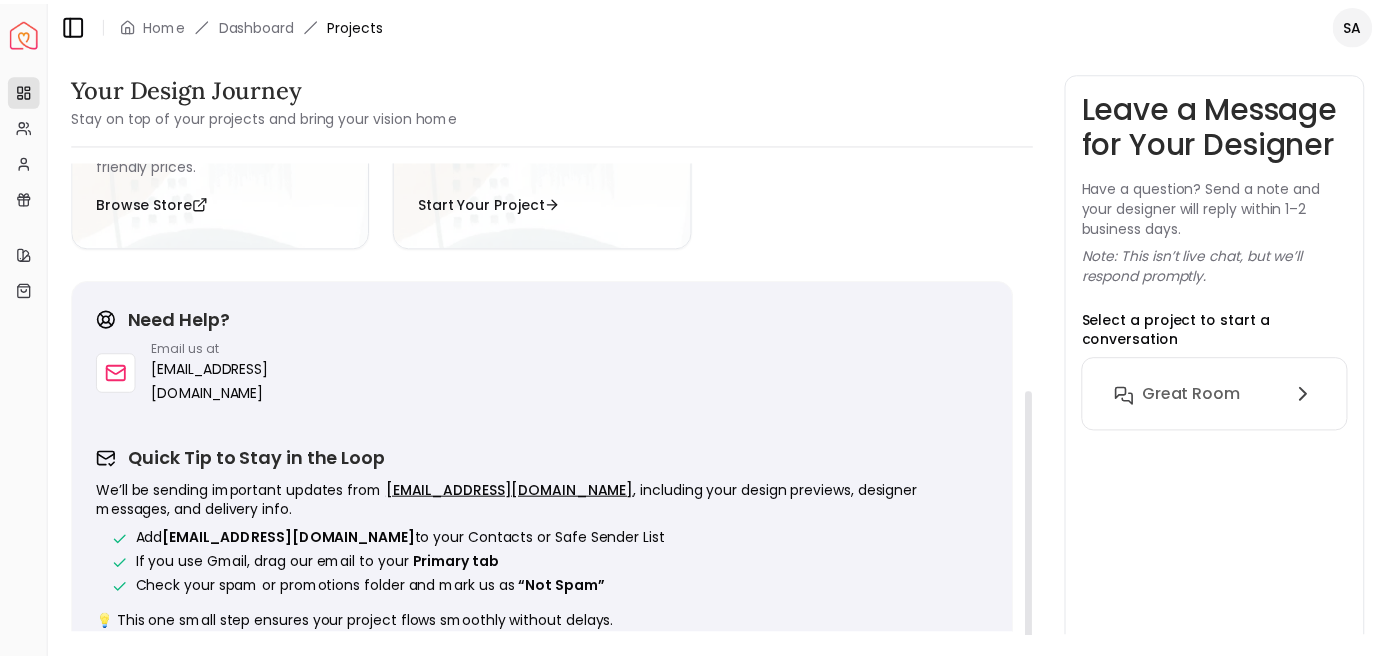 scroll, scrollTop: 0, scrollLeft: 0, axis: both 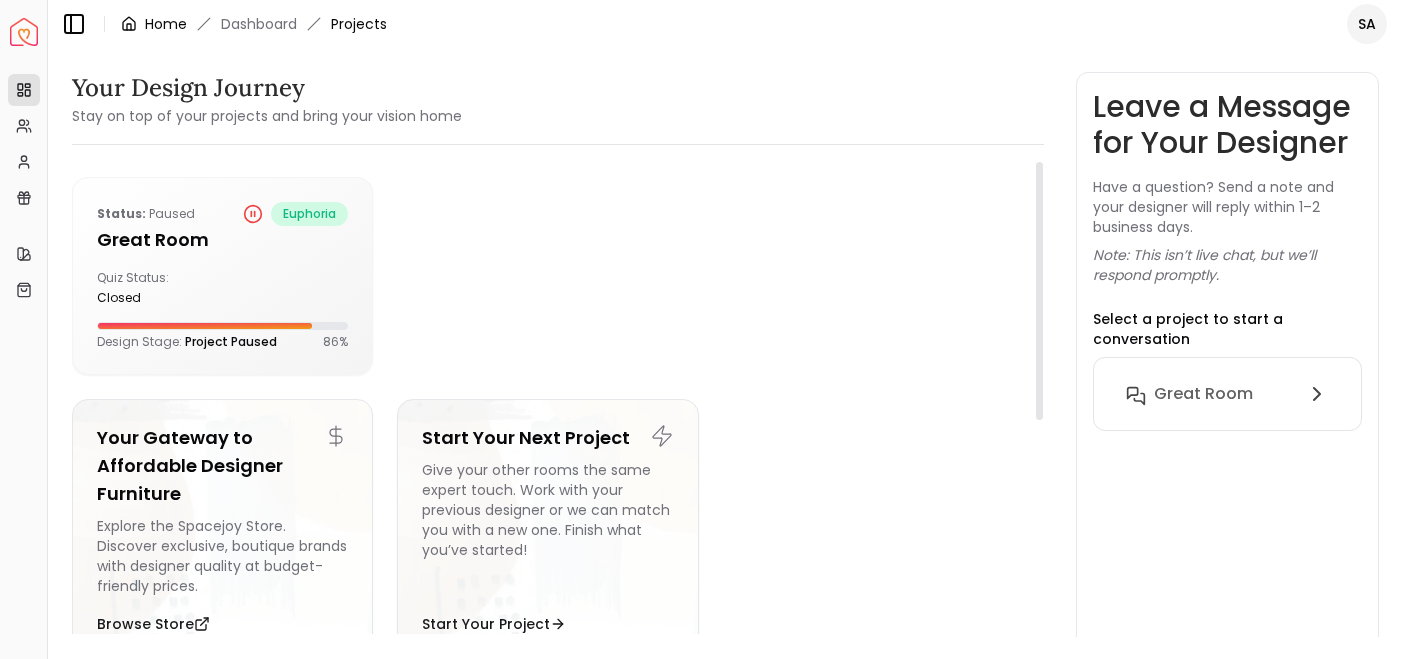 click on "Home" at bounding box center [166, 24] 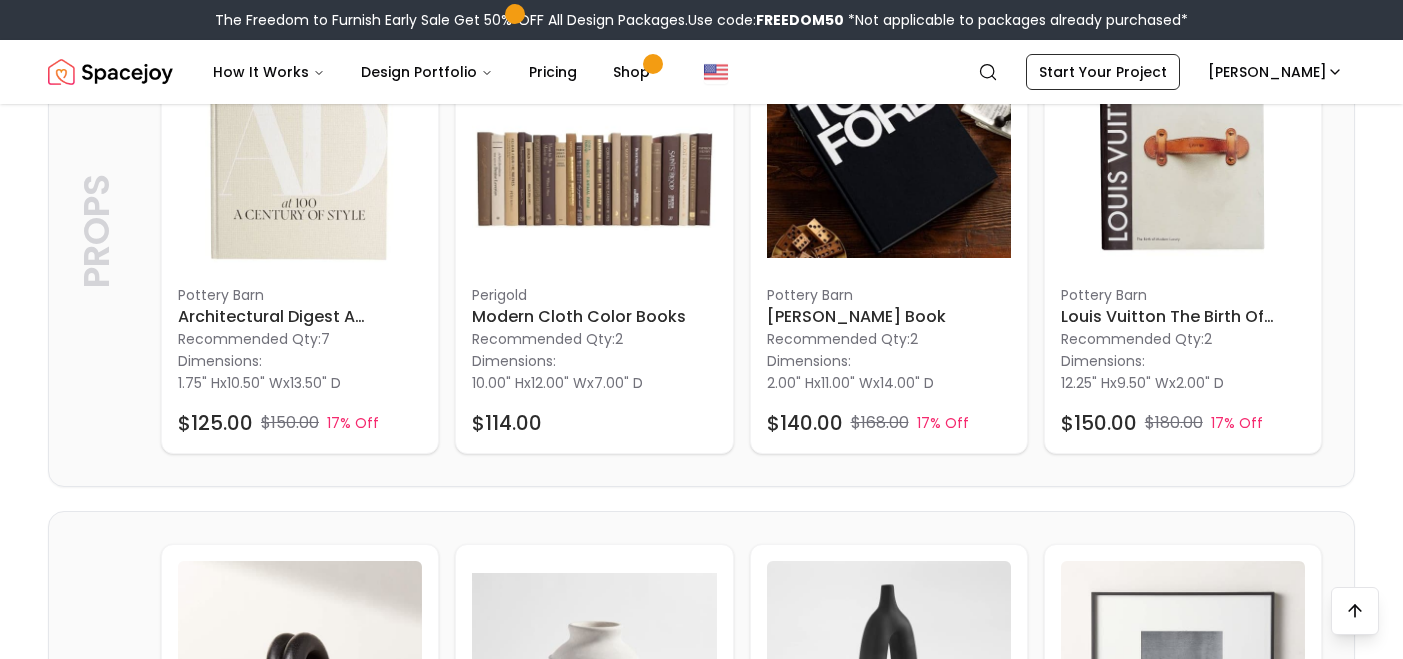 scroll, scrollTop: 2233, scrollLeft: 0, axis: vertical 